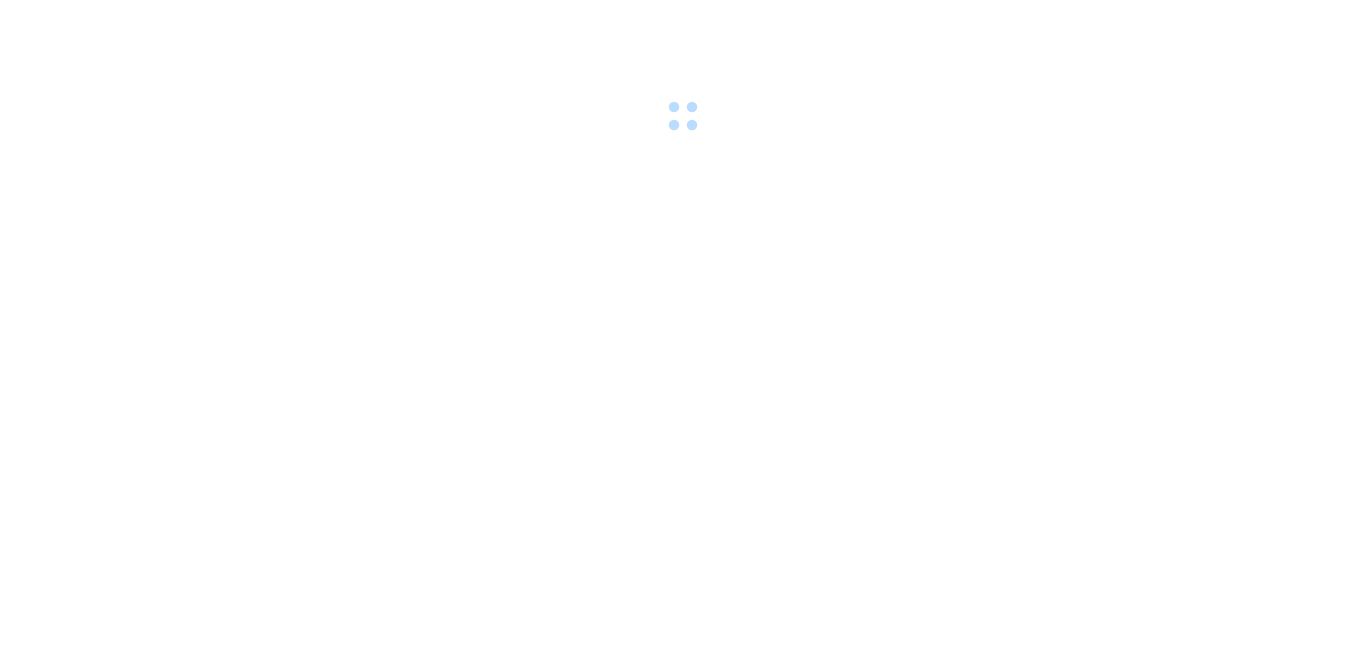 scroll, scrollTop: 0, scrollLeft: 0, axis: both 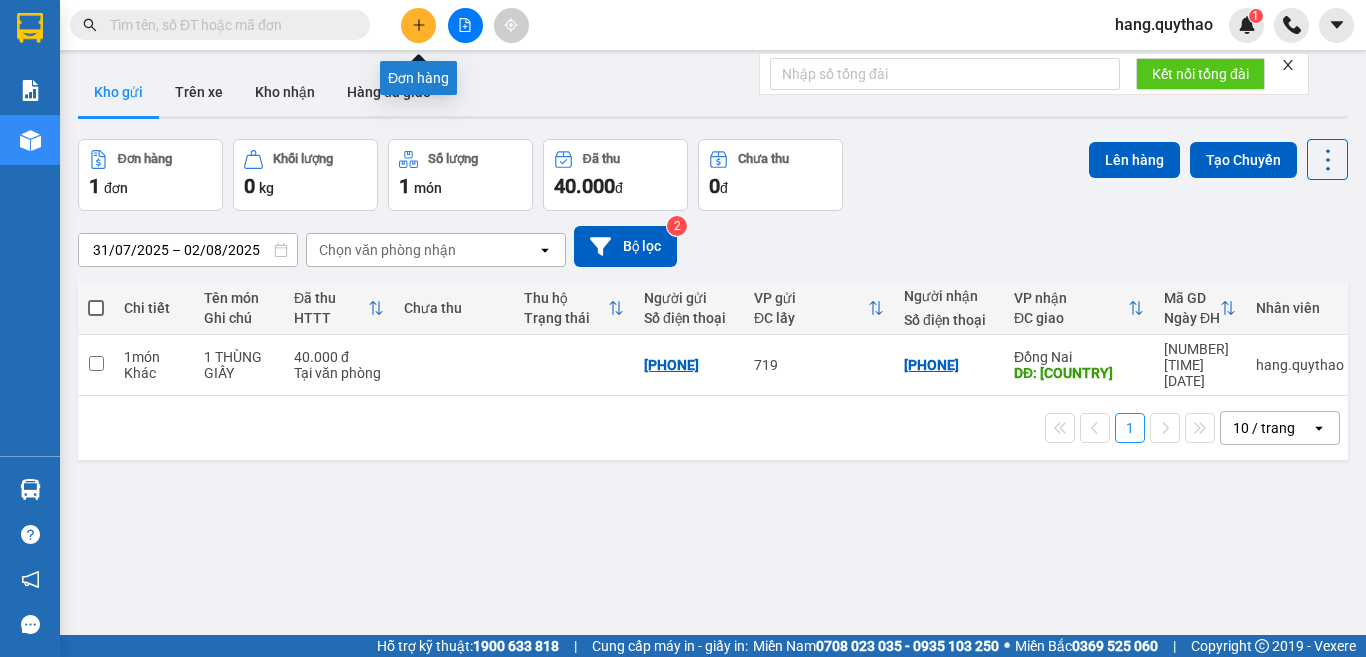 click 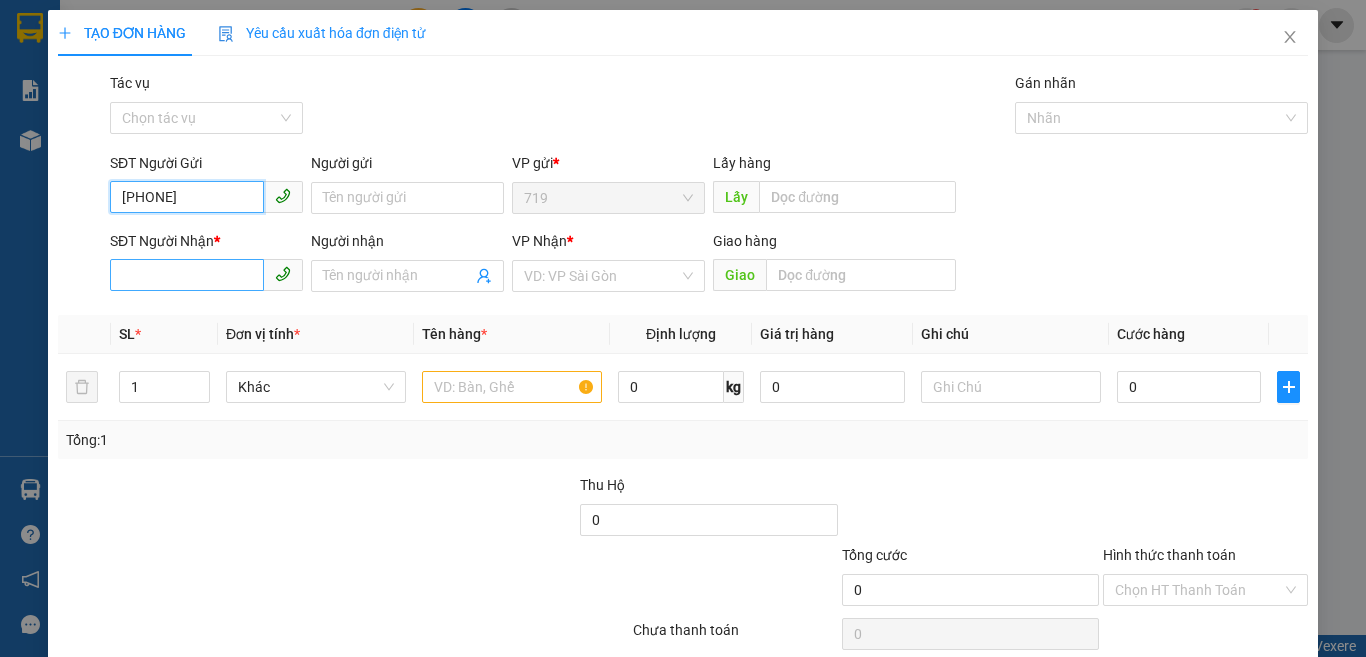 type on "[PHONE]" 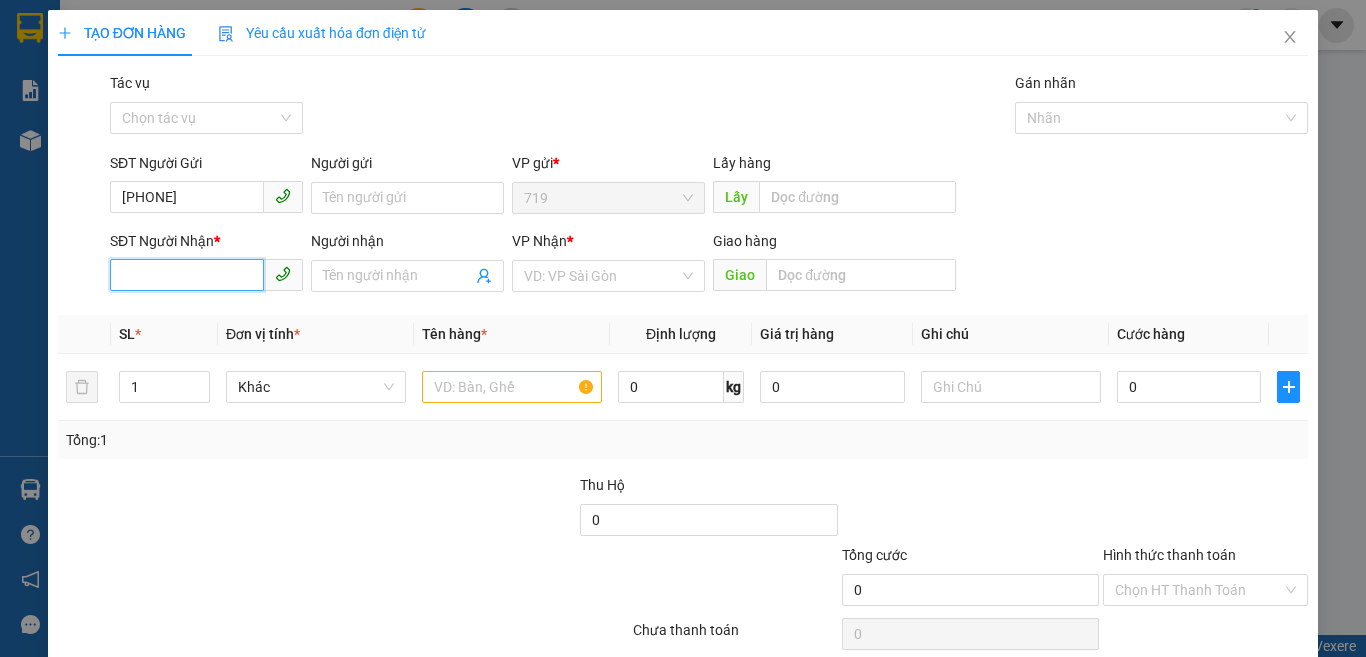 click on "SĐT Người Nhận  *" at bounding box center [187, 275] 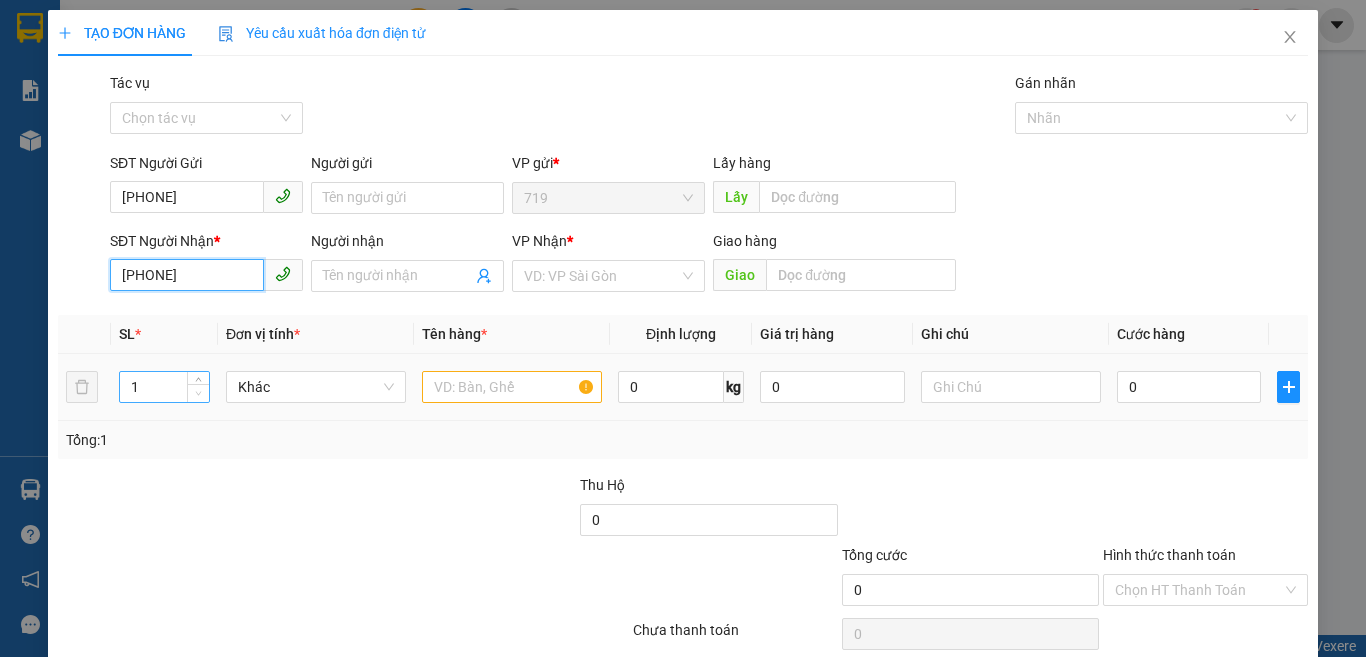 click at bounding box center [198, 393] 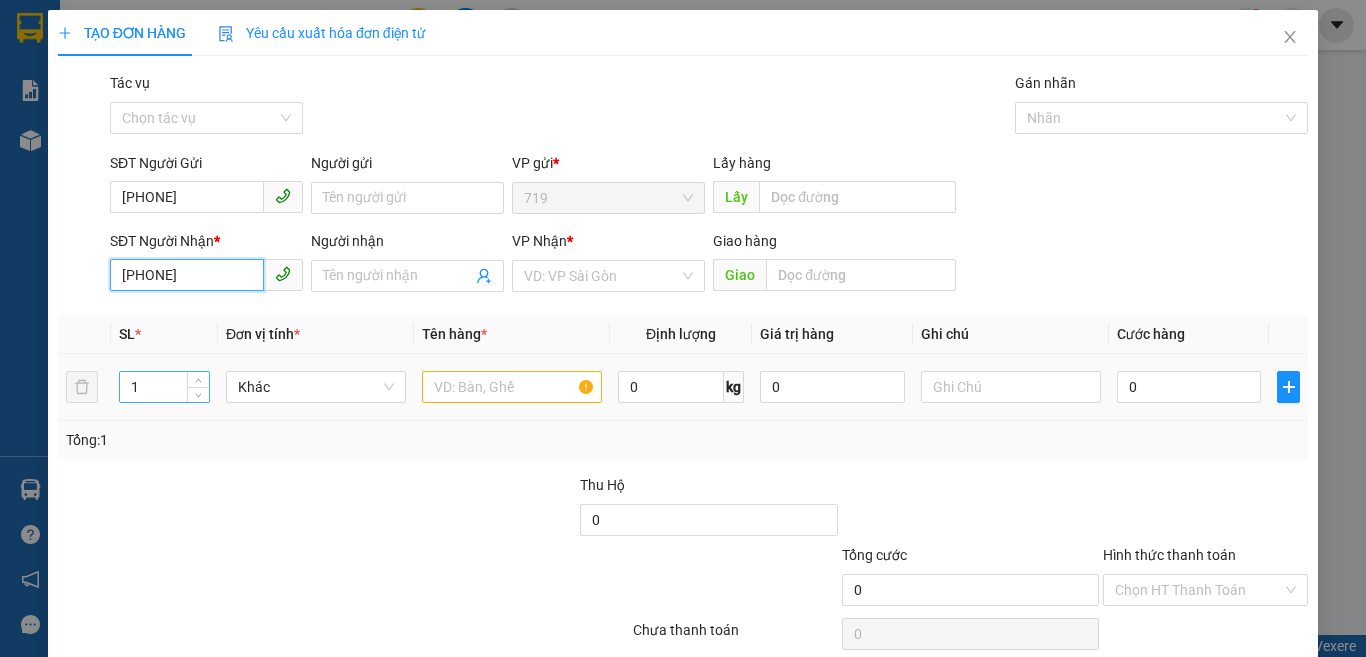 type on "[PHONE]" 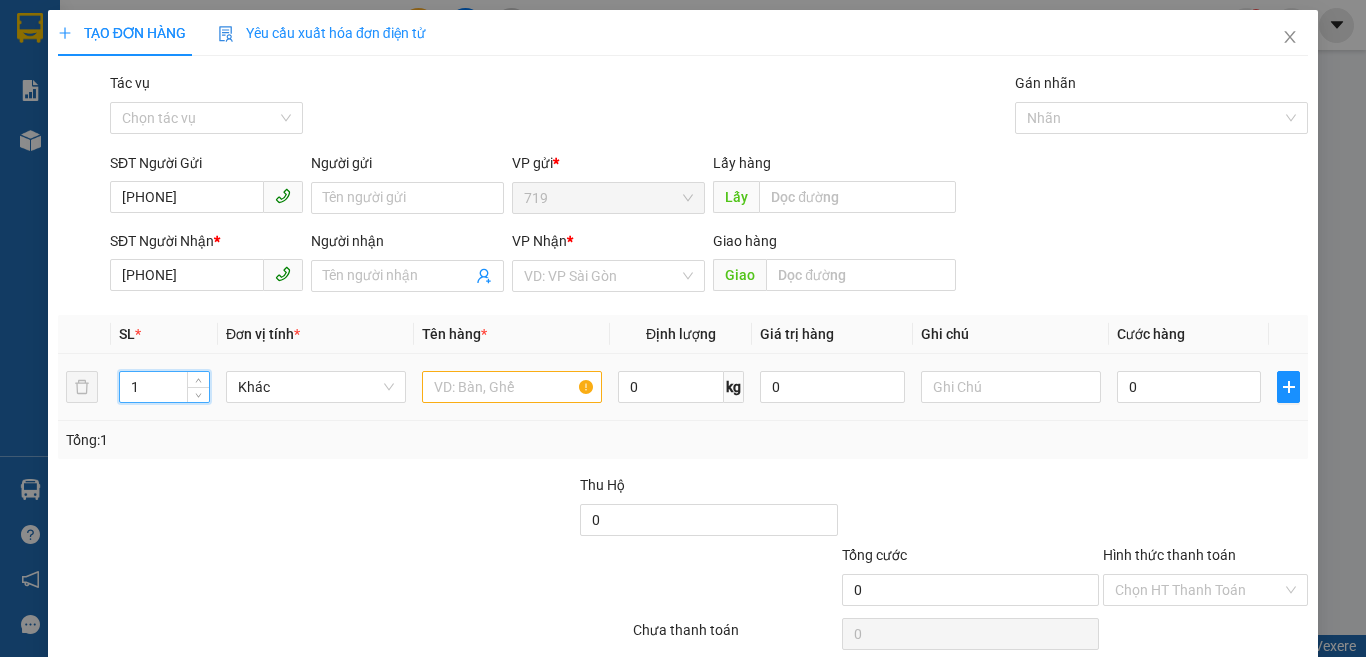click on "1" at bounding box center (164, 387) 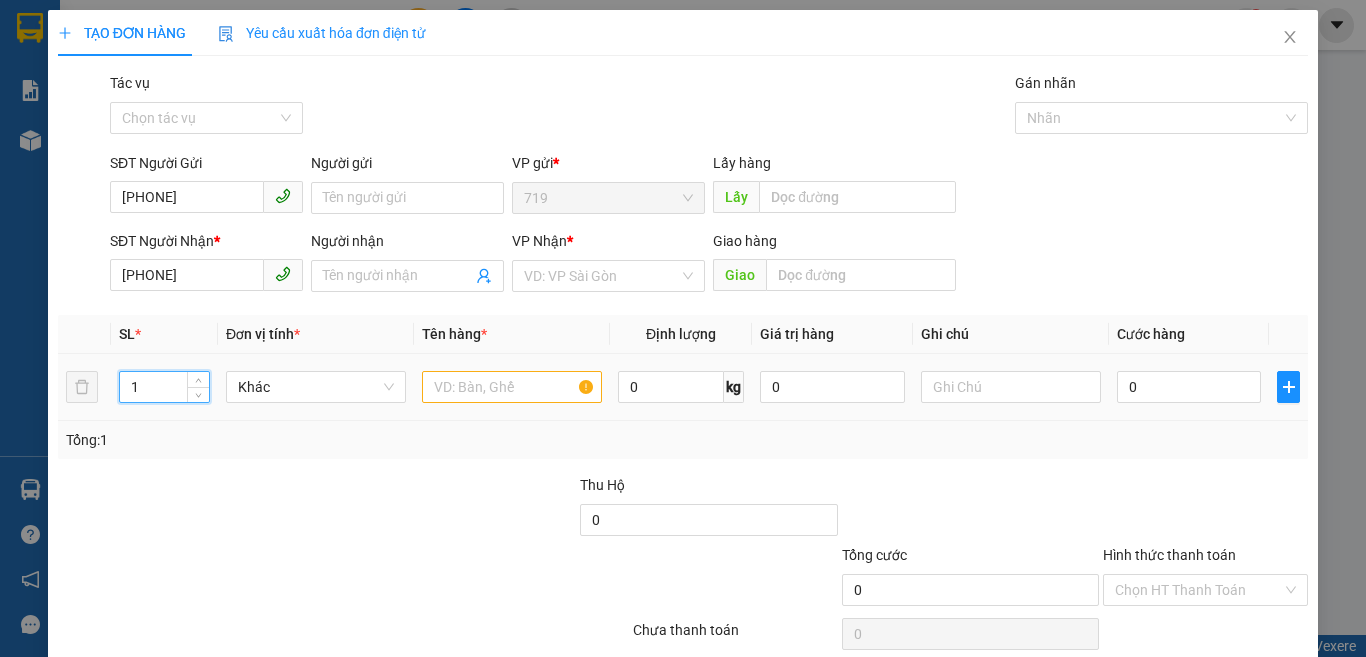 click on "1" at bounding box center (164, 387) 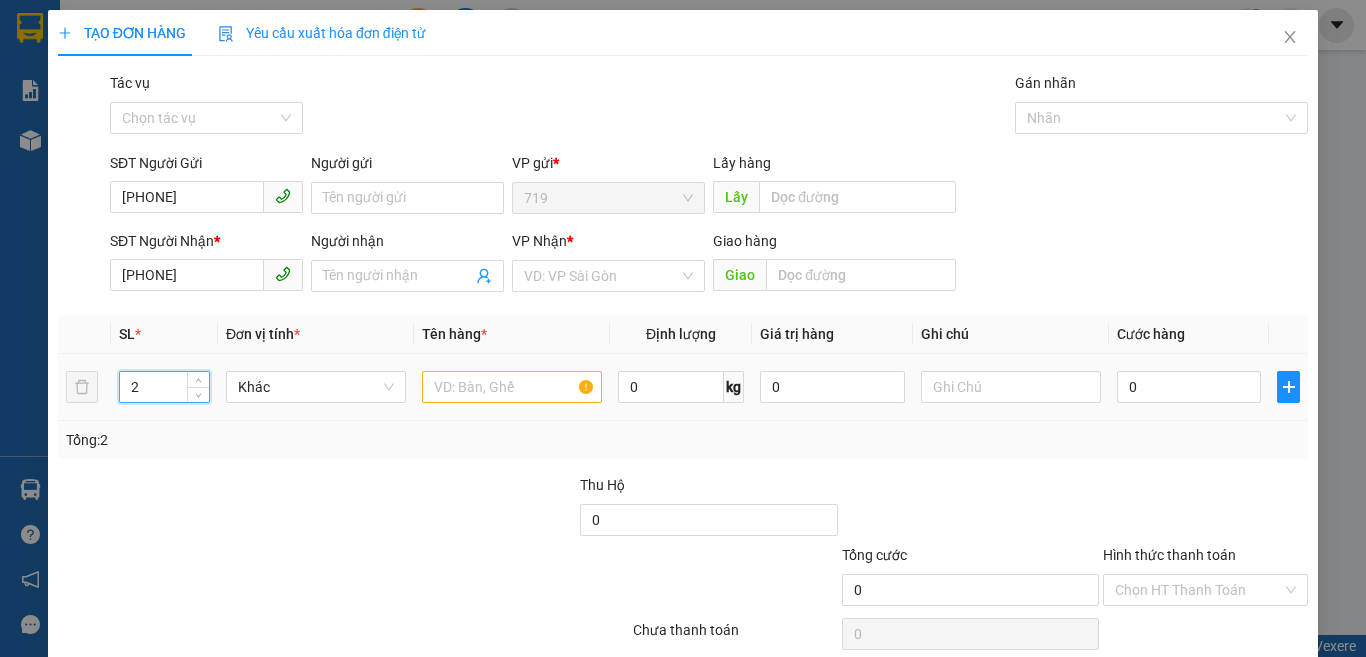 type on "2" 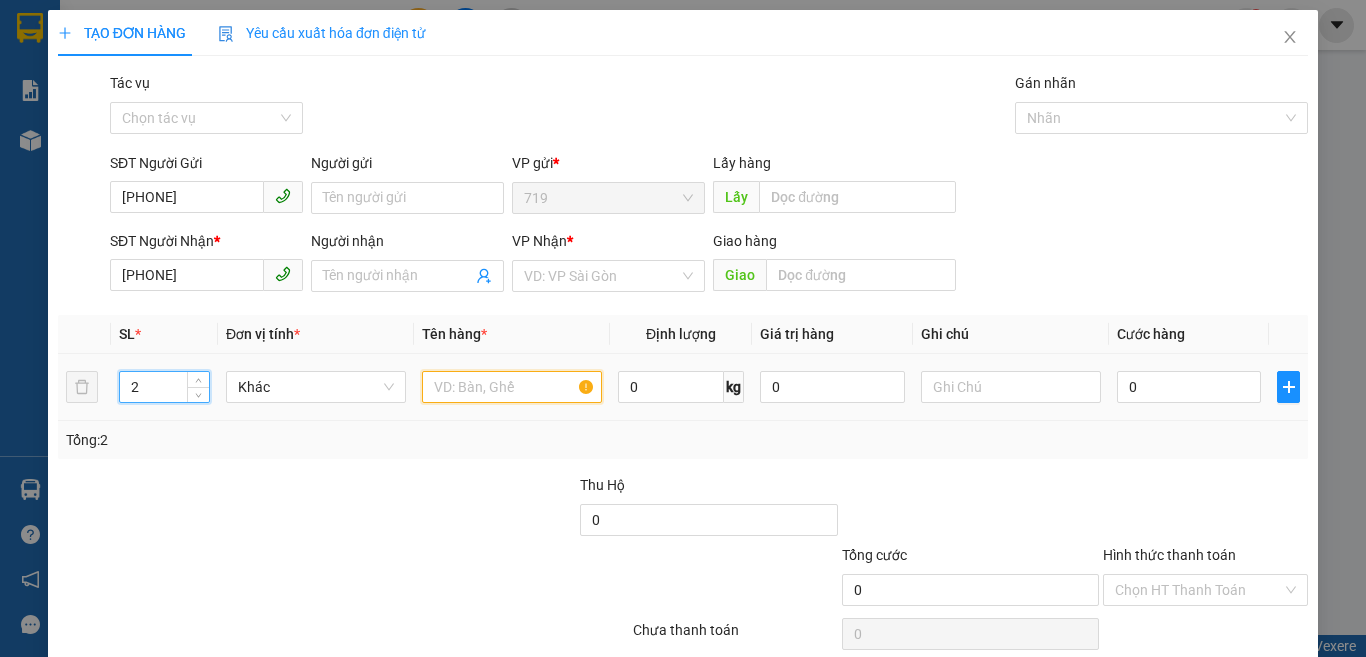click at bounding box center (512, 387) 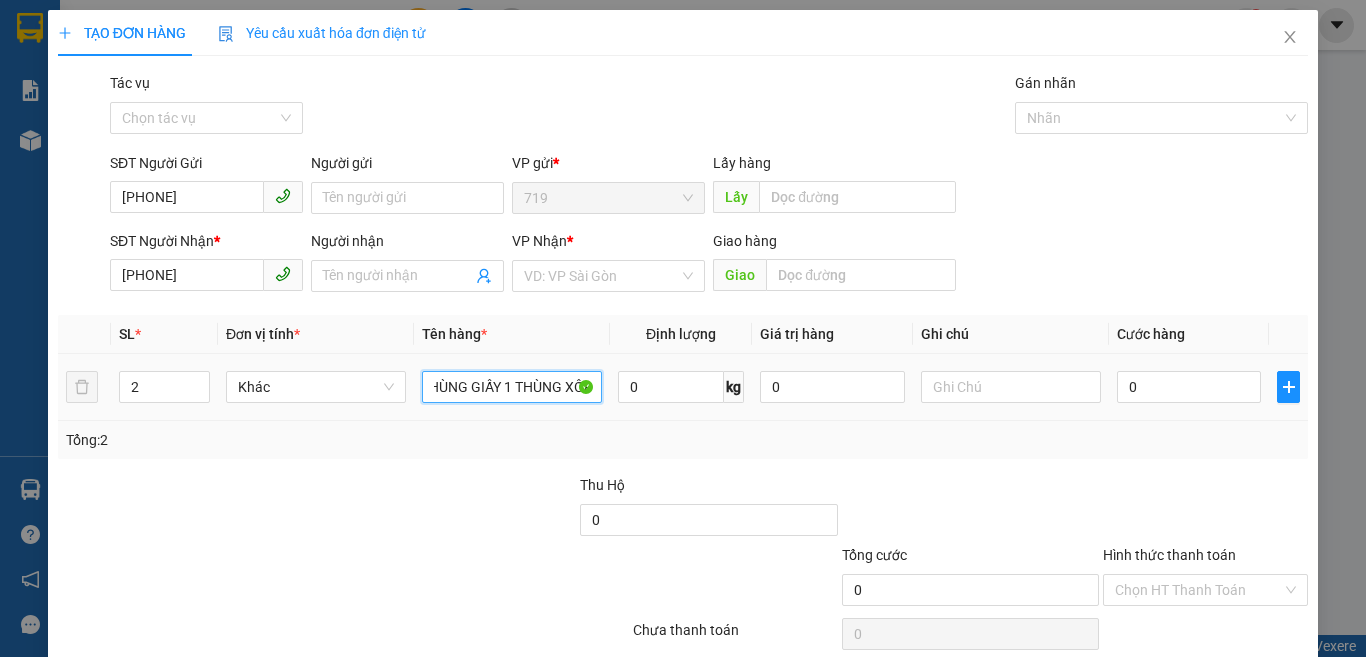 scroll, scrollTop: 0, scrollLeft: 36, axis: horizontal 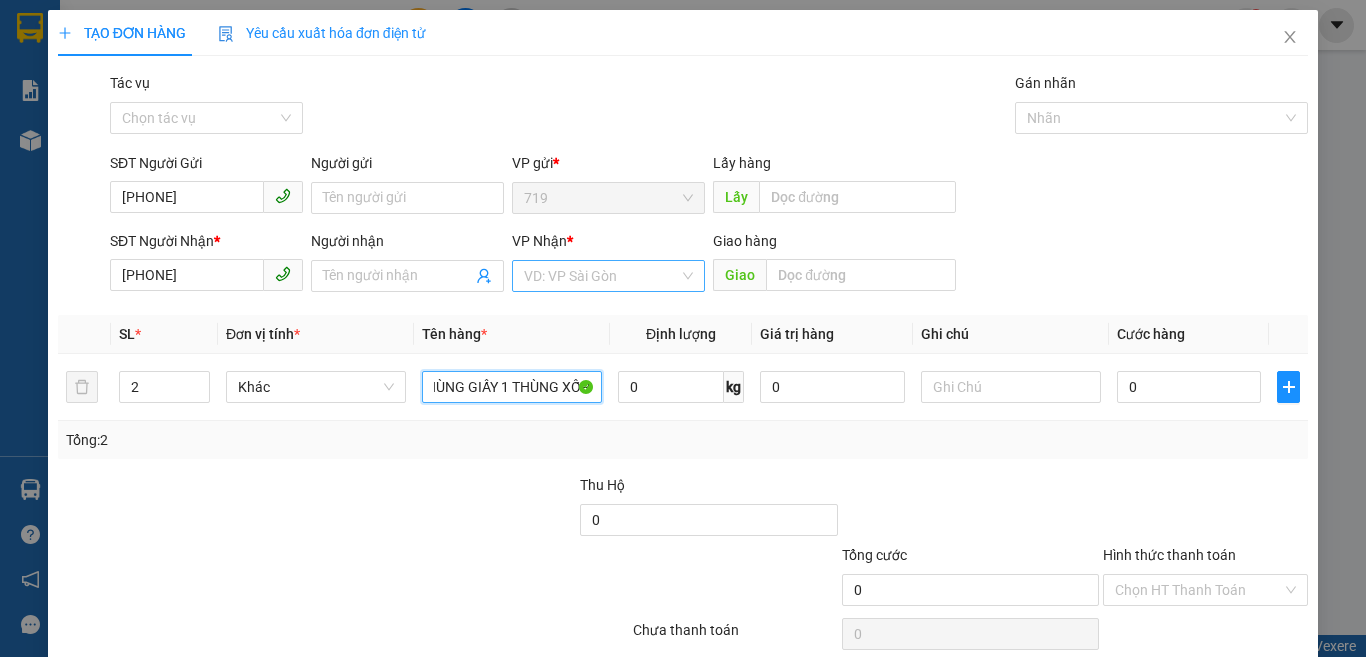 type on "1 THÙNG GIẤY 1 THÙNG XỐP" 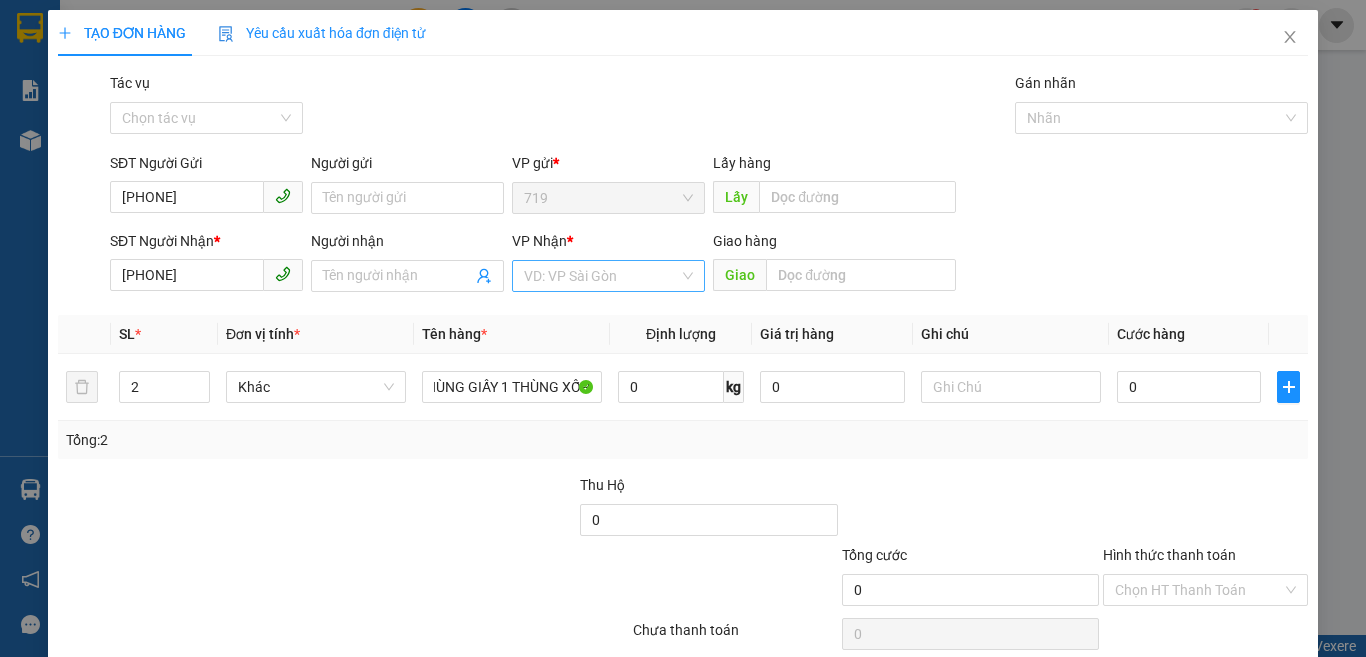 click at bounding box center [601, 276] 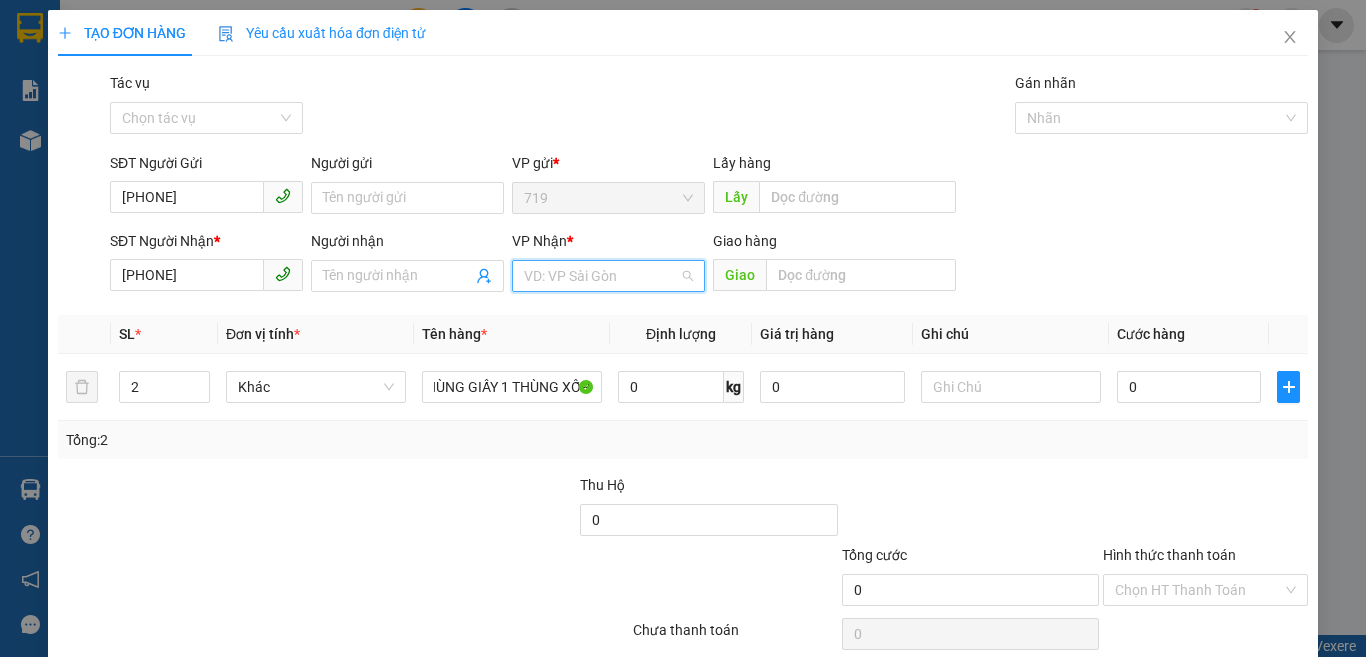 scroll, scrollTop: 0, scrollLeft: 0, axis: both 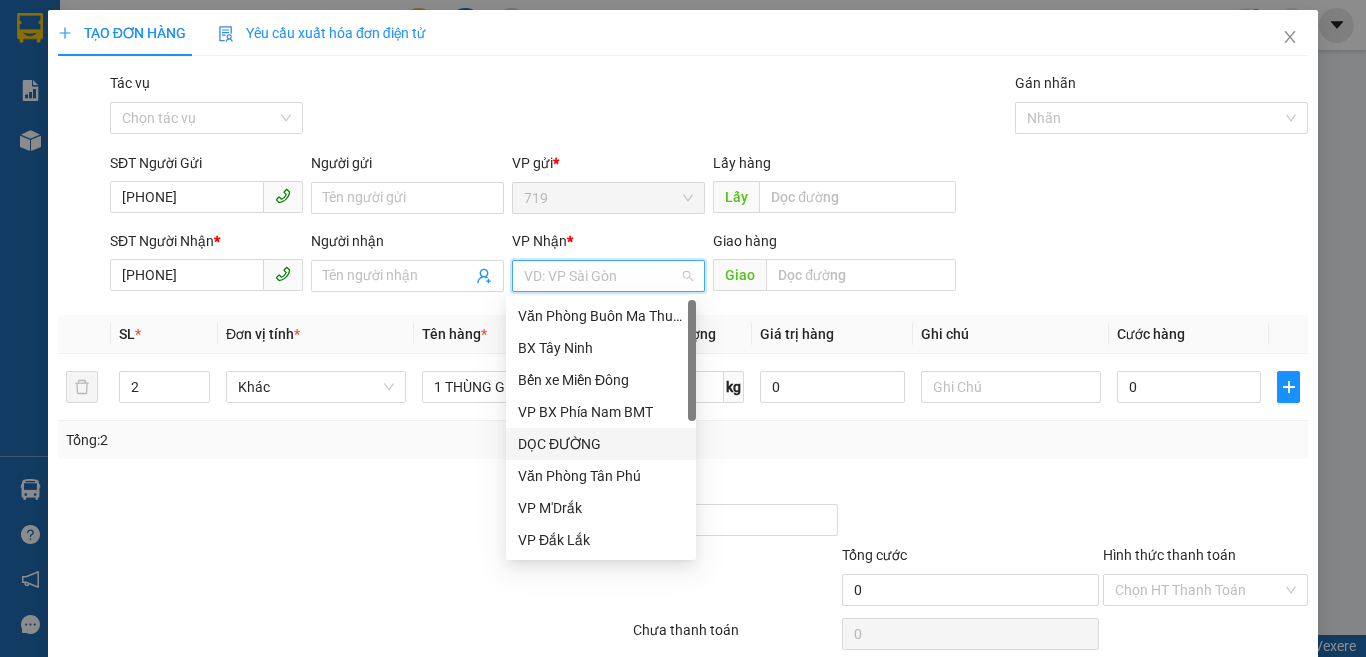 click on "DỌC ĐƯỜNG" at bounding box center (601, 444) 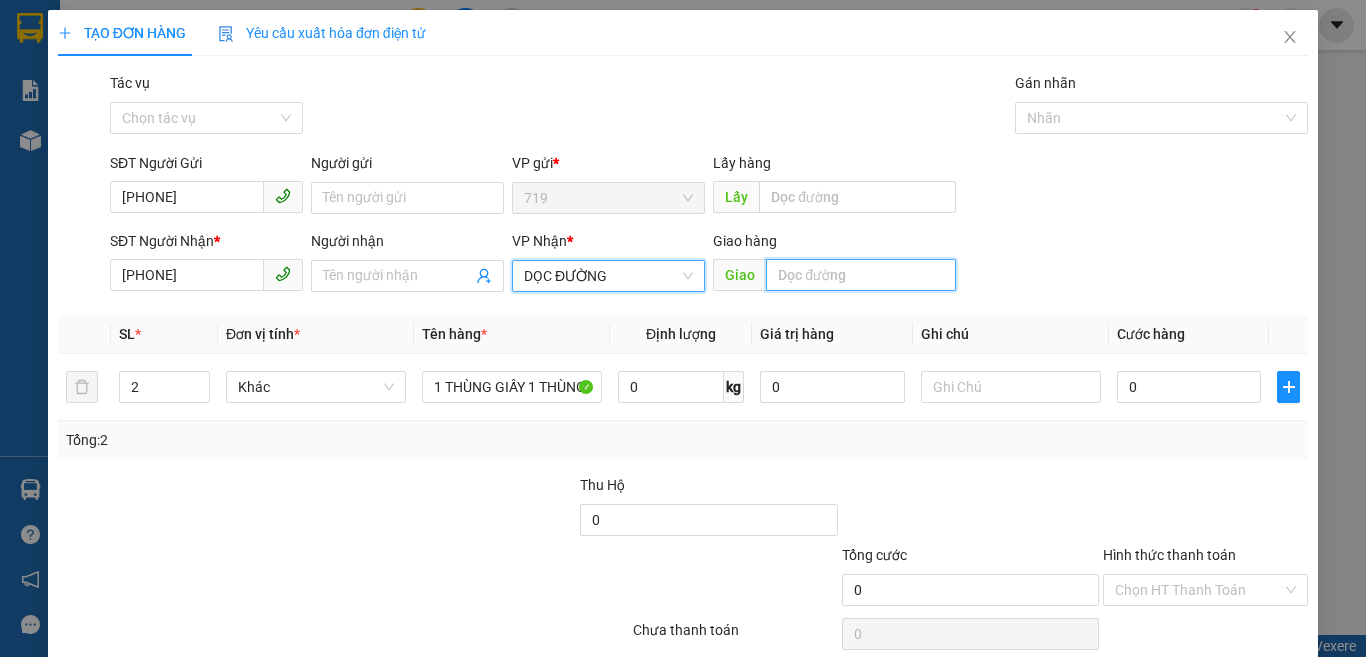 click at bounding box center (861, 275) 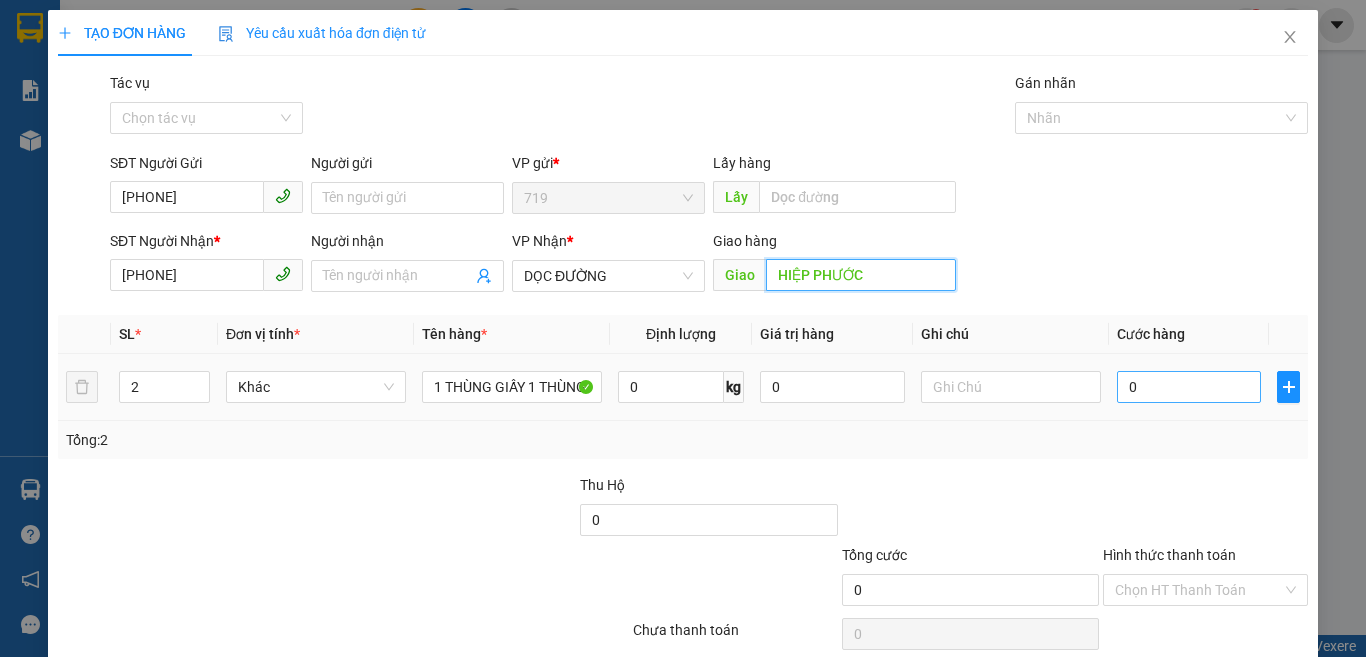type on "HIỆP PHƯỚC" 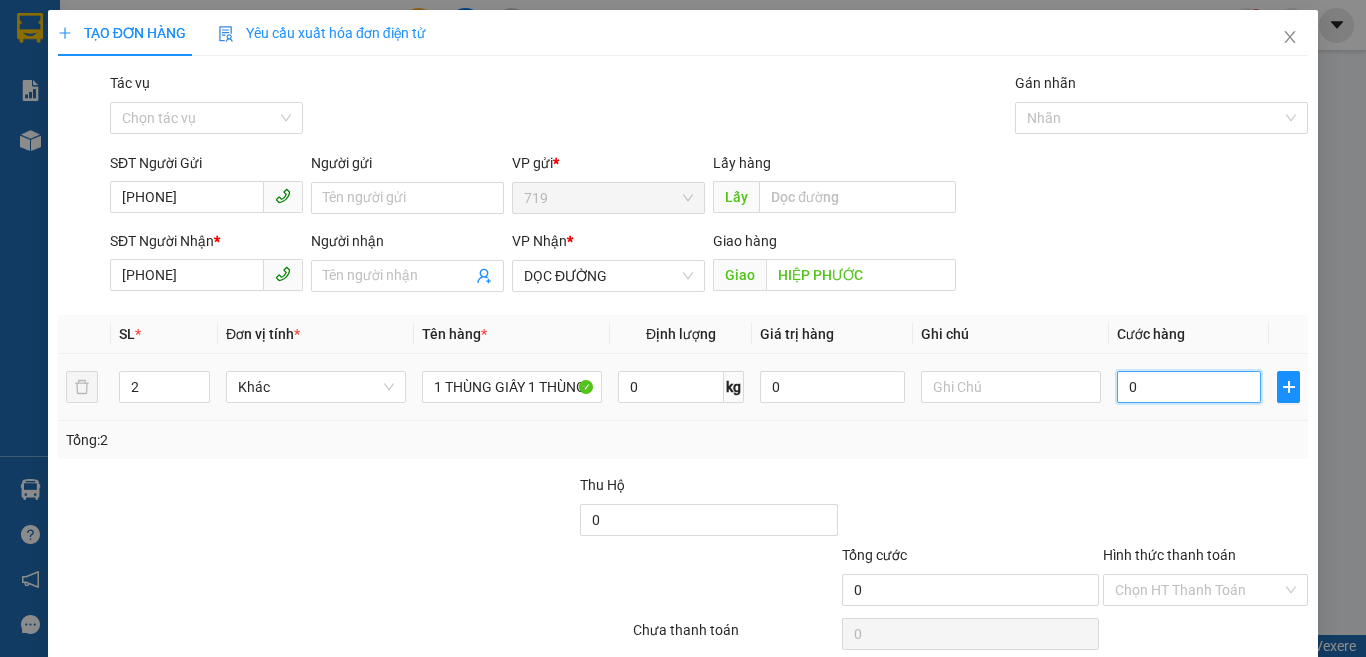 click on "0" at bounding box center (1189, 387) 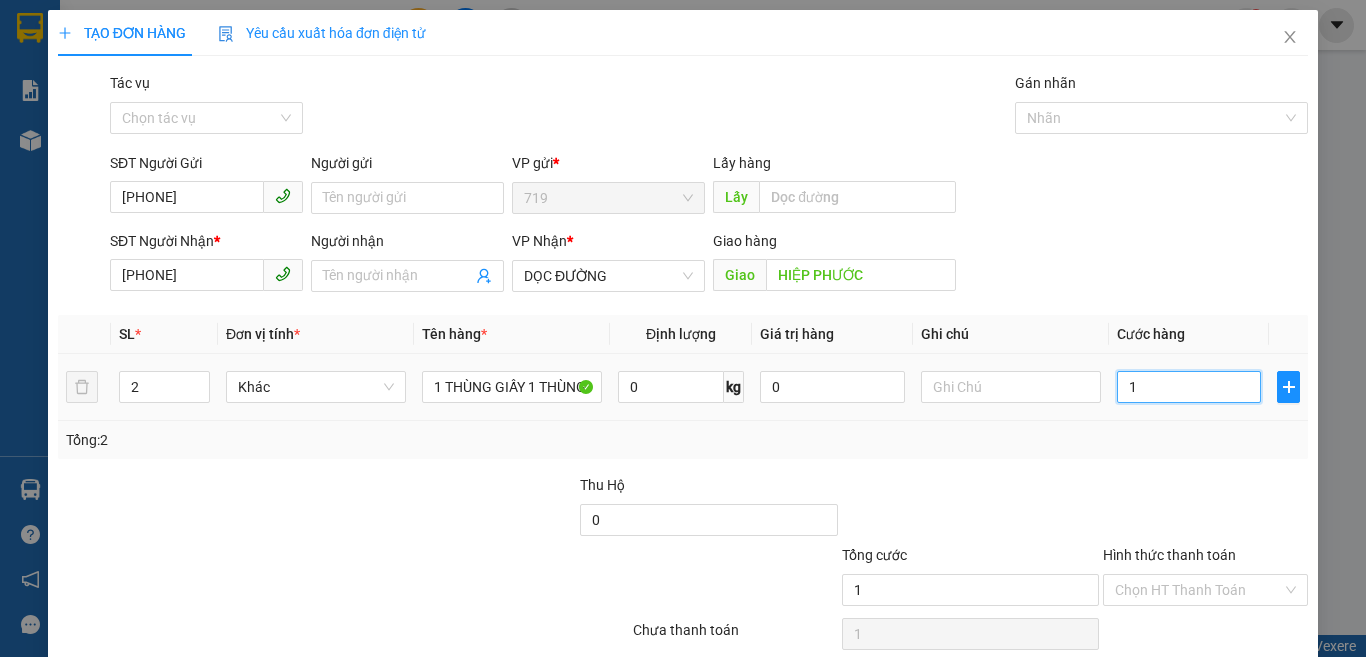 type on "10" 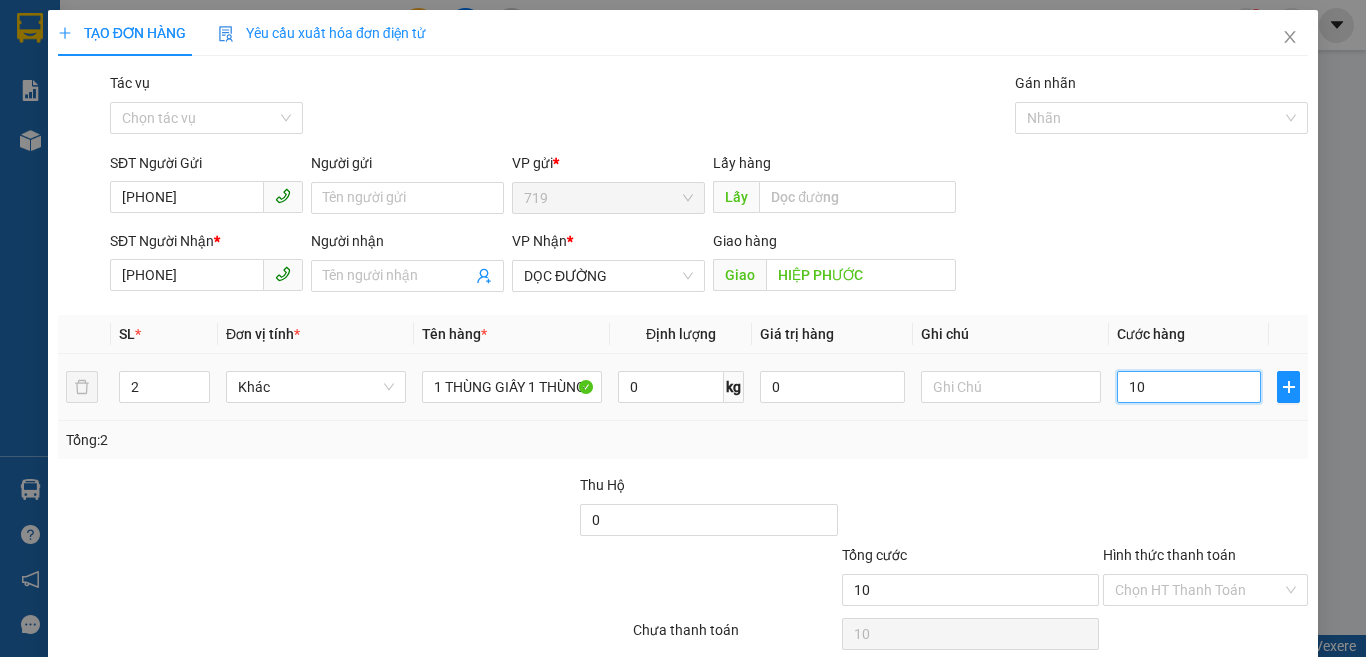 type on "100" 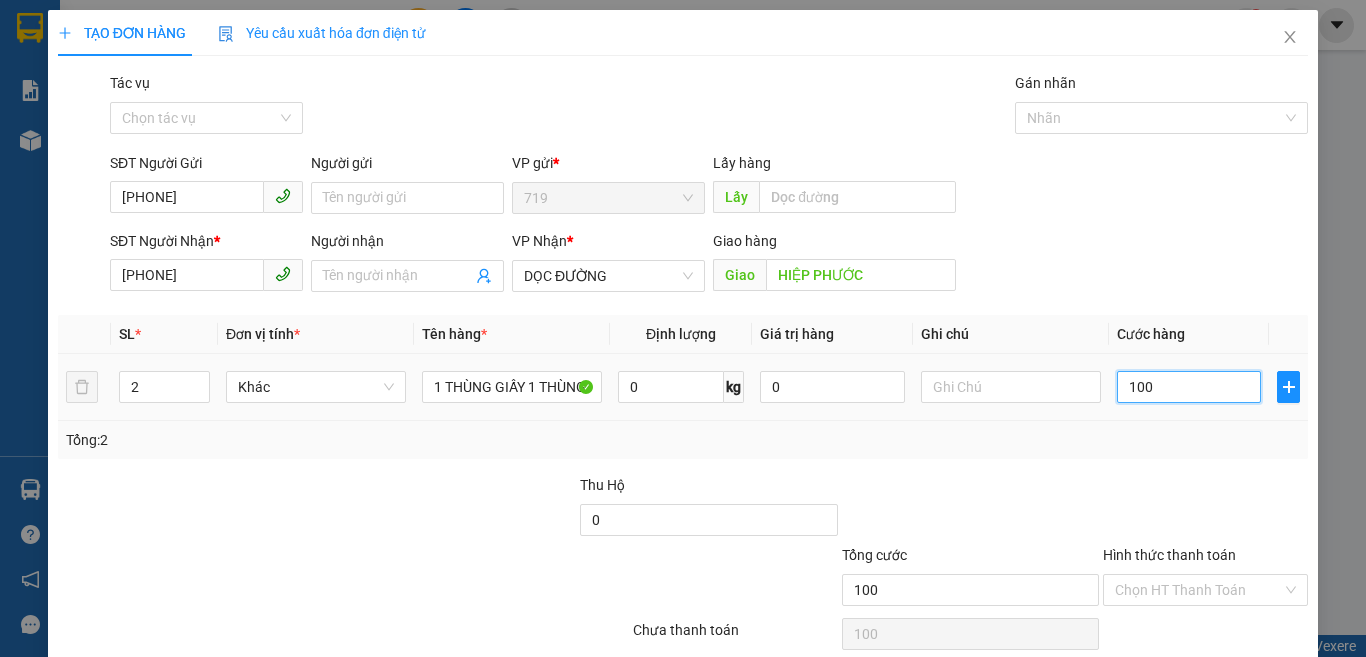 type on "1.000" 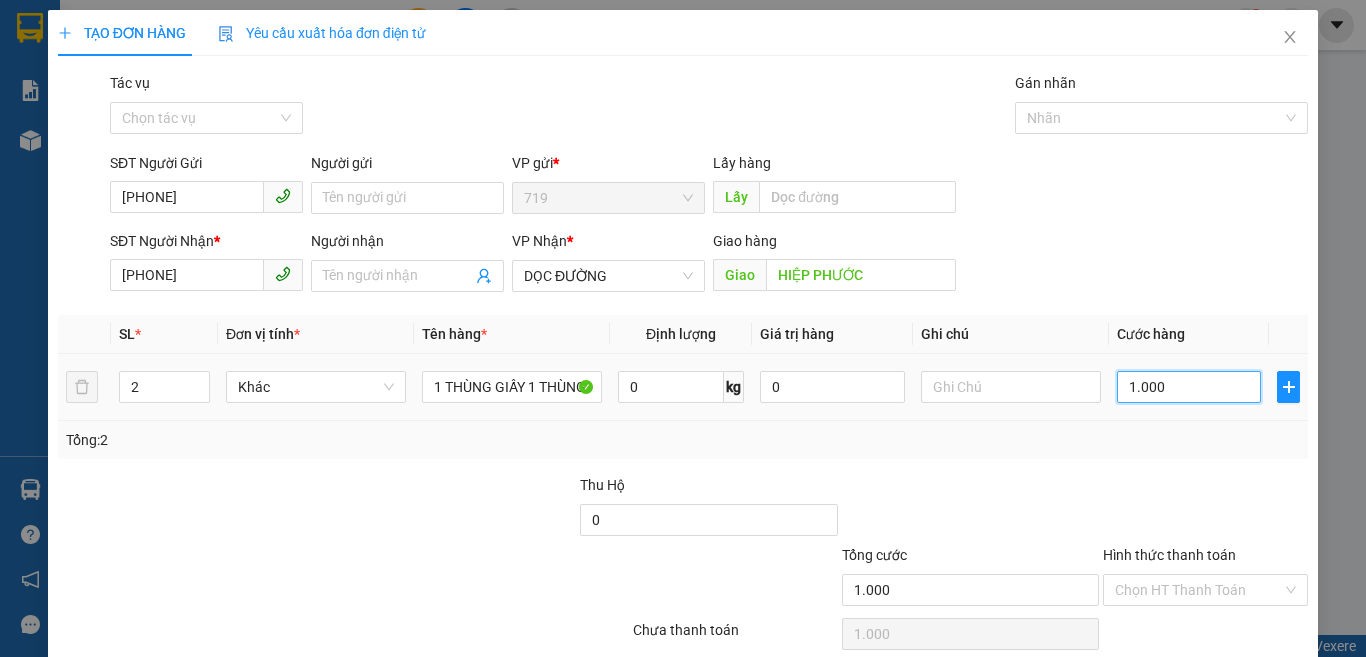 type on "10.000" 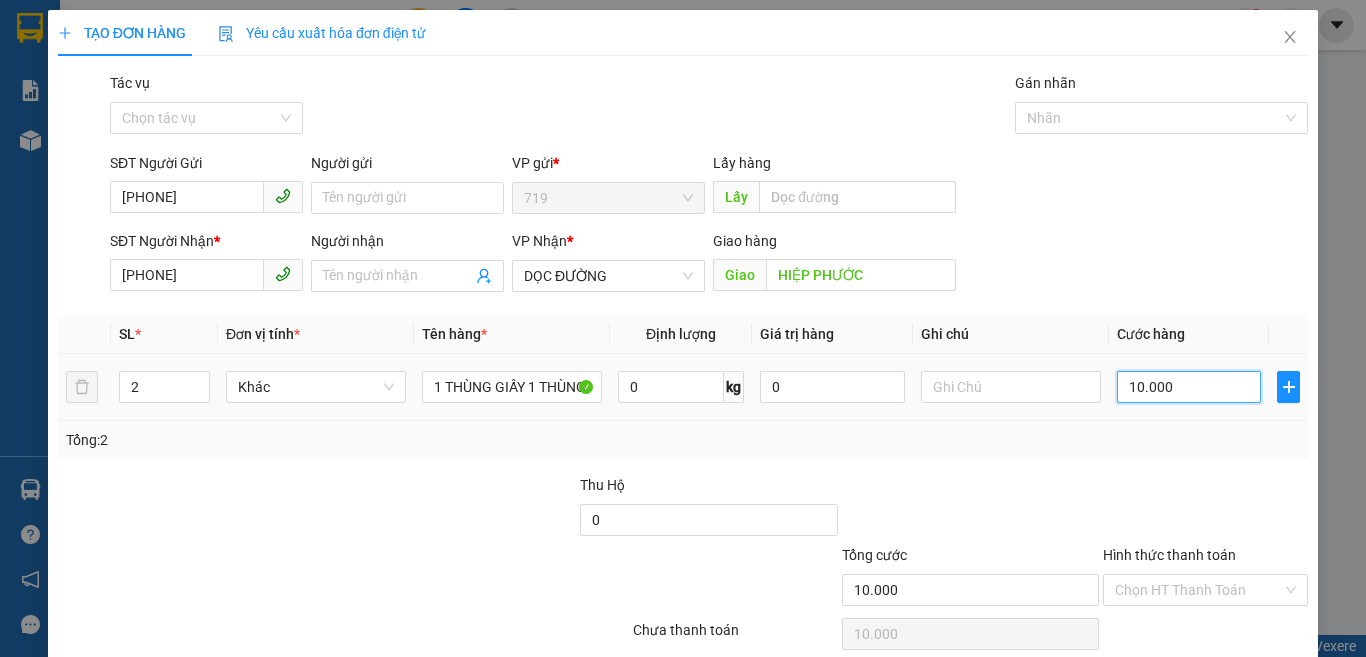 type on "100.000" 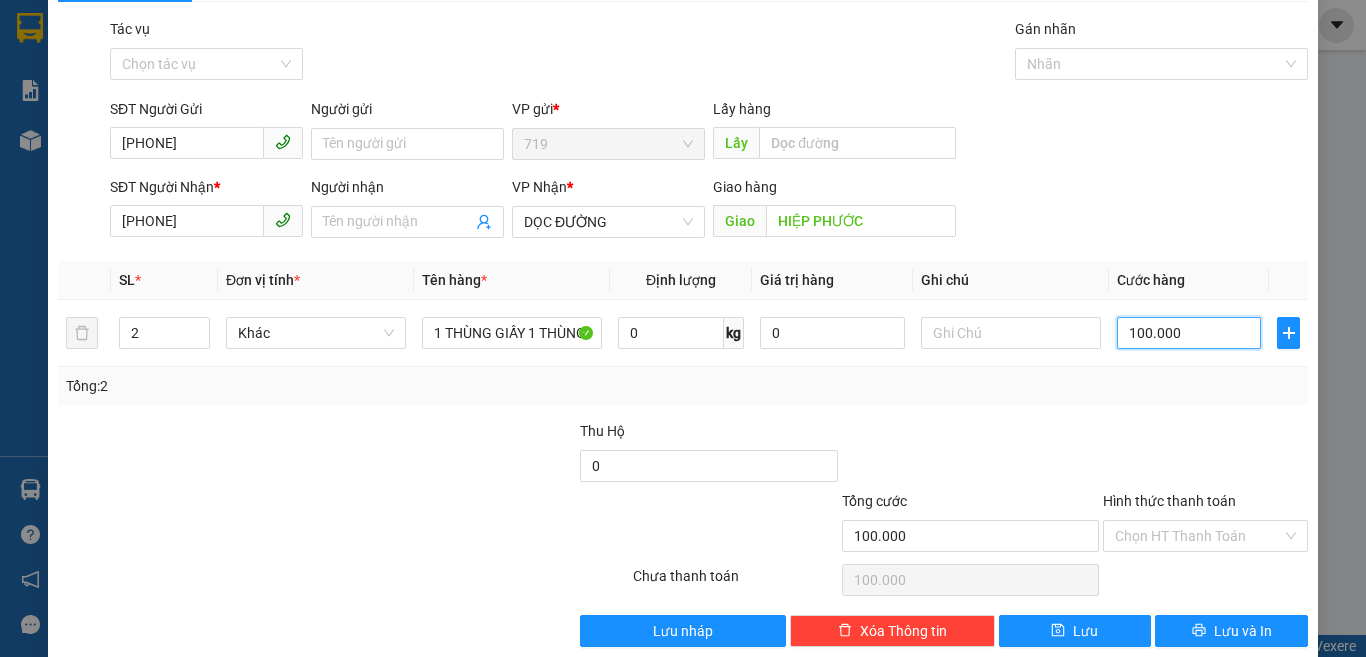 scroll, scrollTop: 83, scrollLeft: 0, axis: vertical 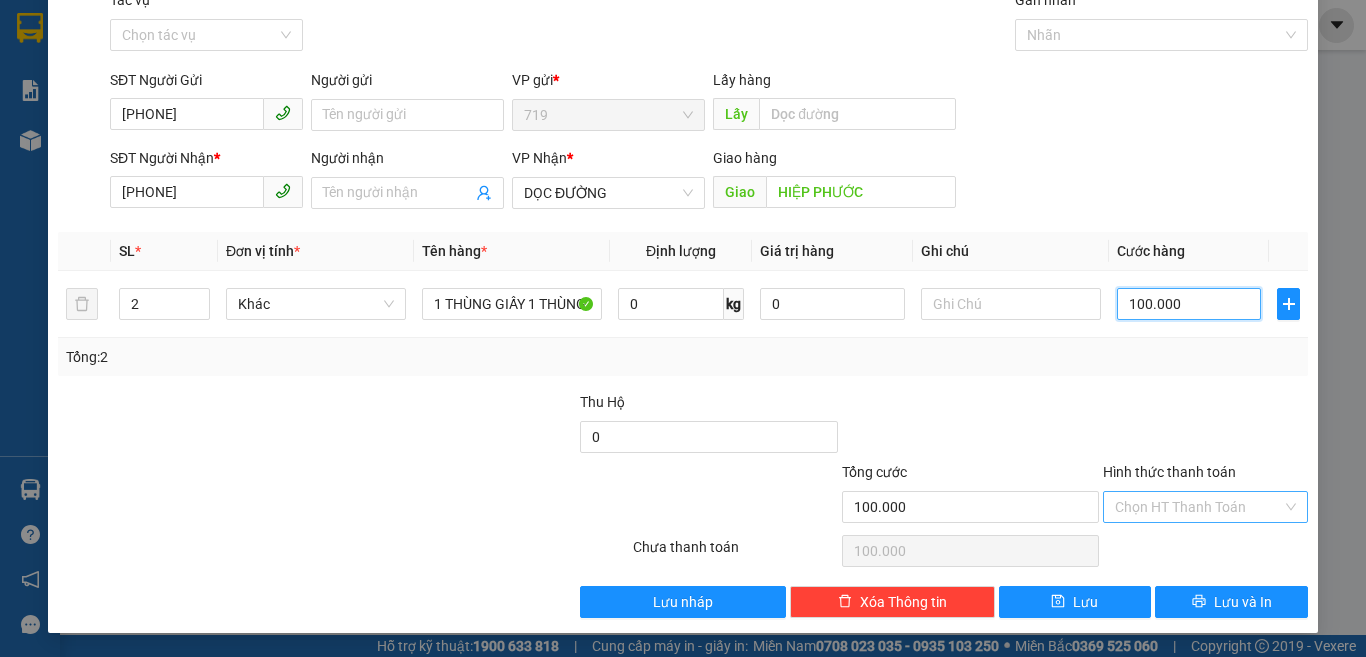 type on "100.000" 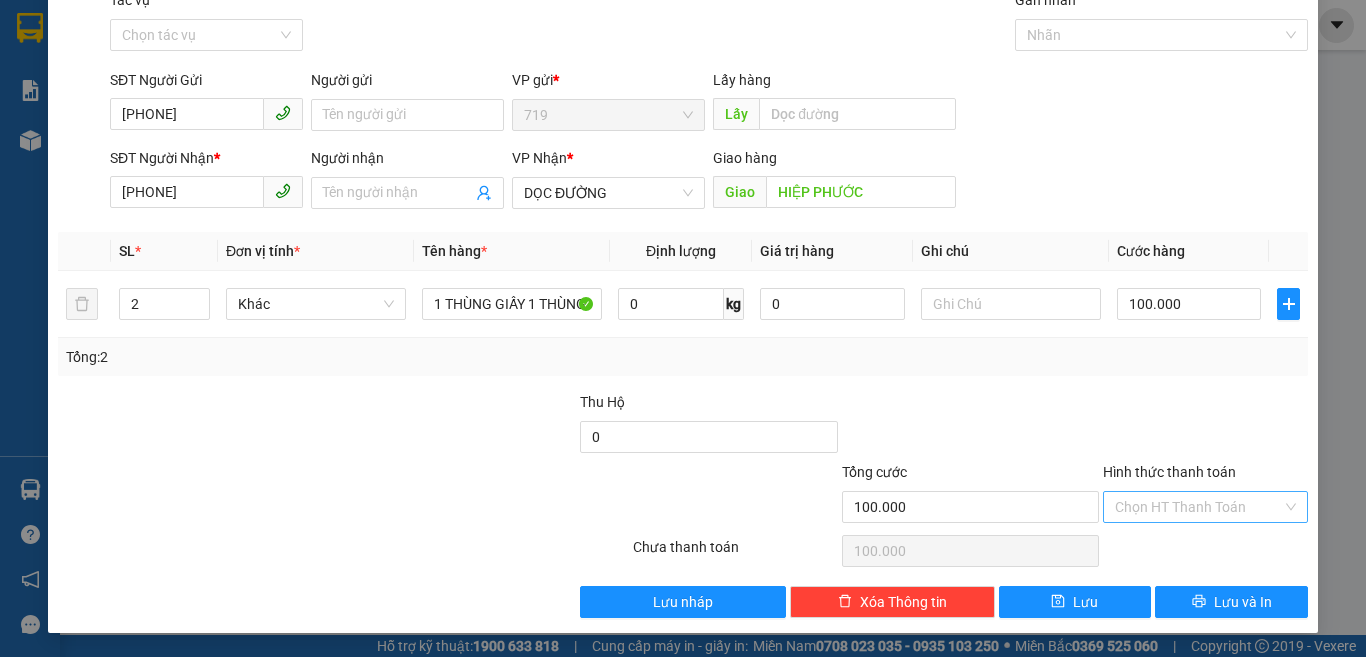 click on "Hình thức thanh toán" at bounding box center [1198, 507] 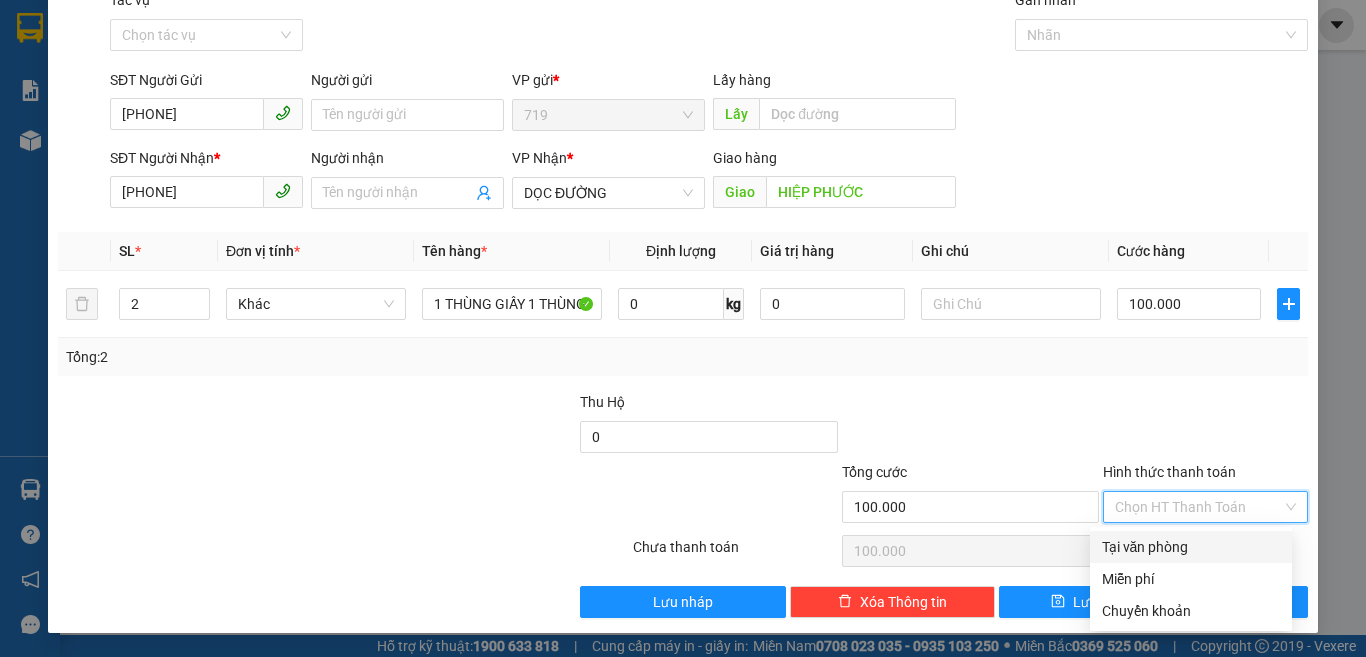 click on "Tại văn phòng" at bounding box center [1191, 547] 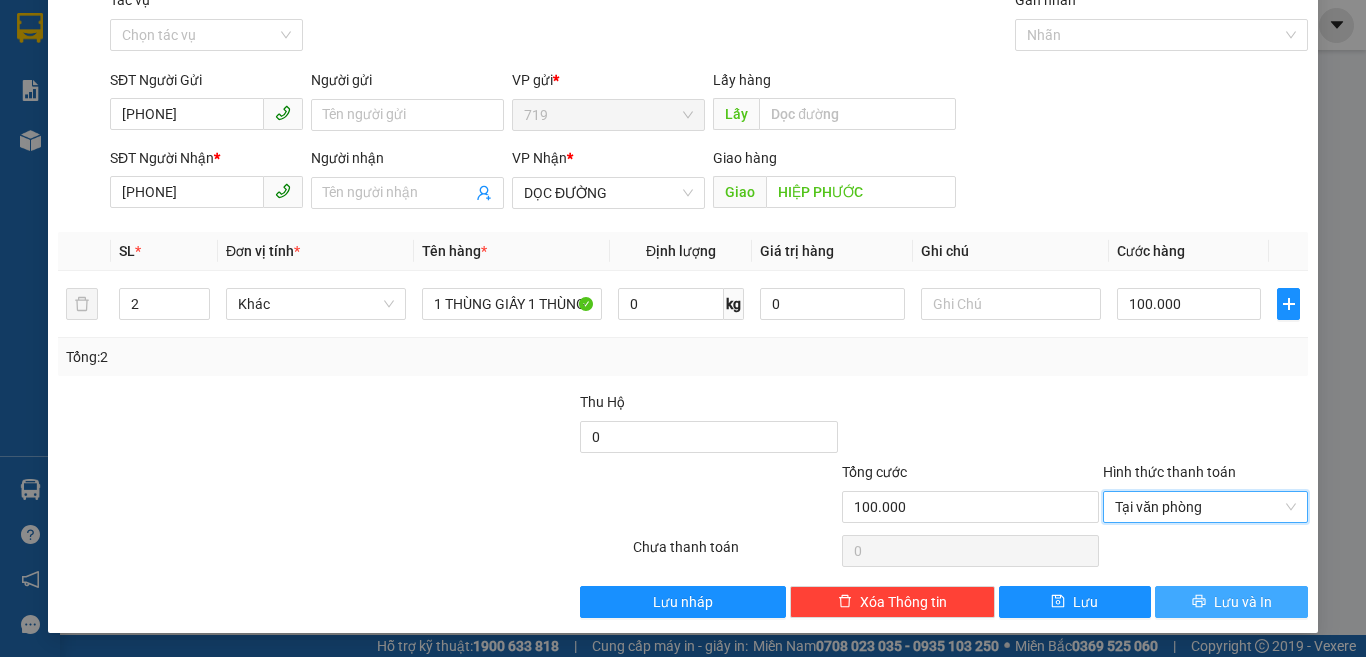 click on "Lưu và In" at bounding box center [1231, 602] 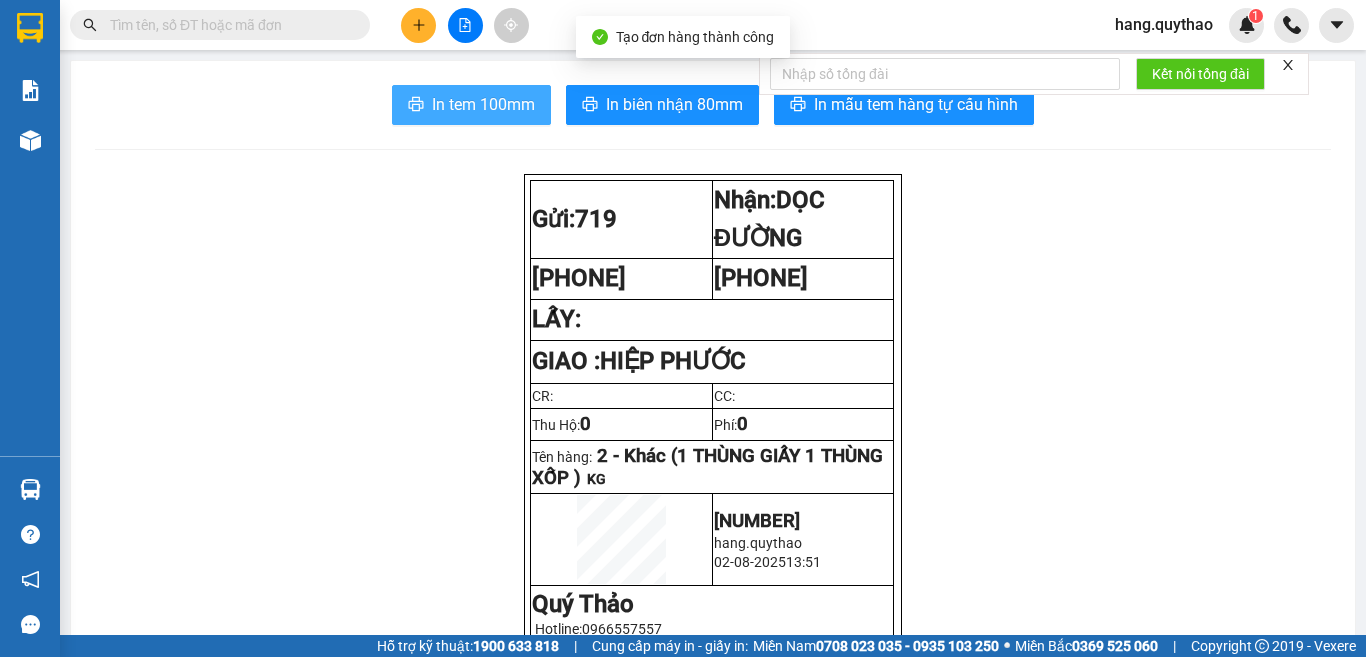 click on "In tem 100mm" at bounding box center (483, 104) 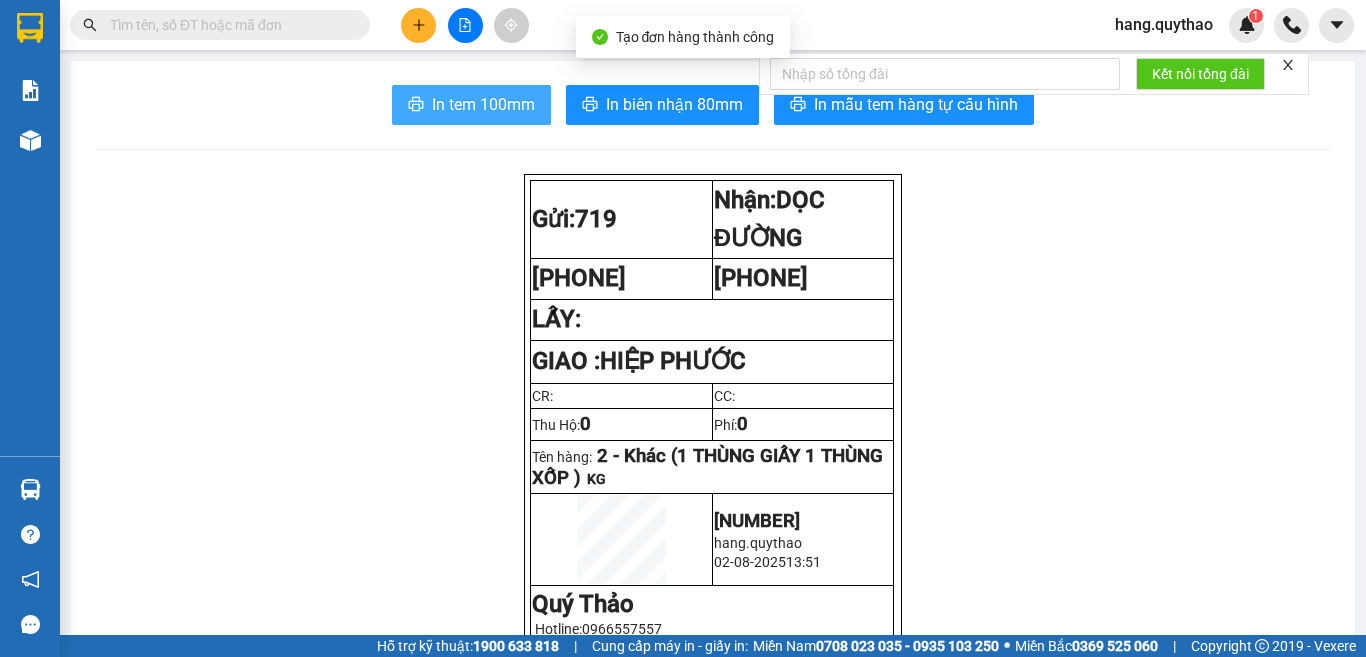 scroll, scrollTop: 0, scrollLeft: 0, axis: both 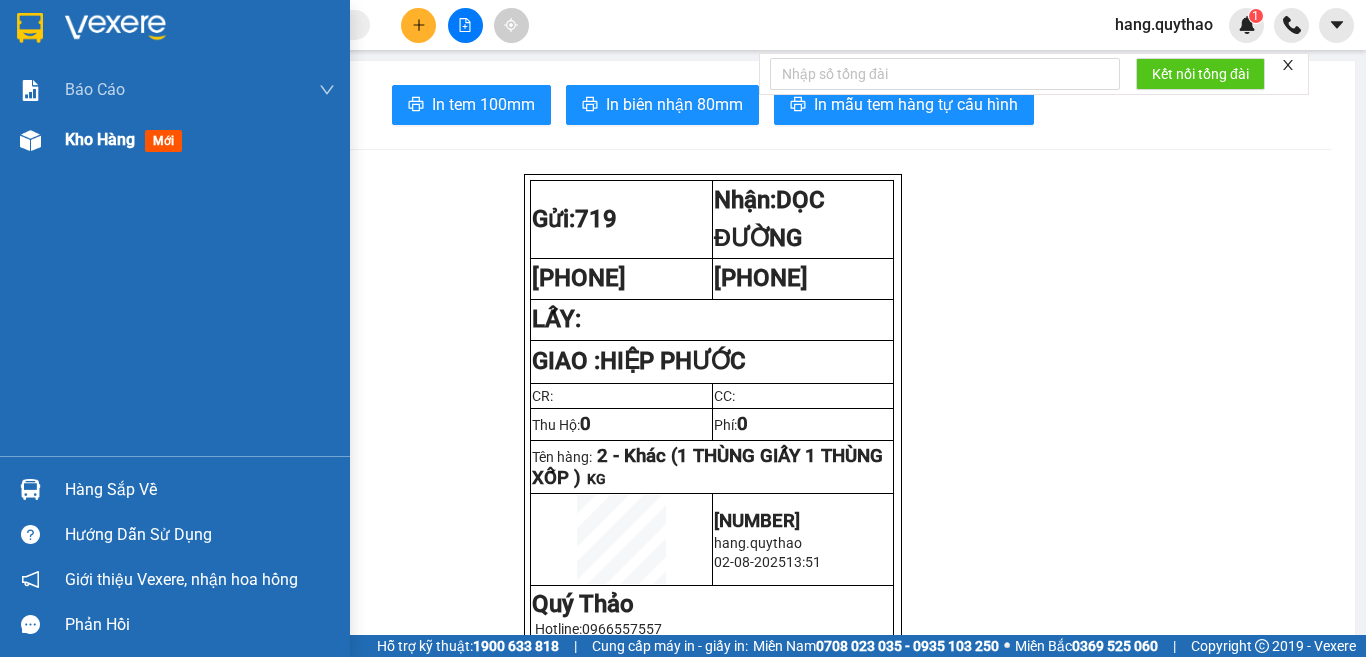 click on "Kho hàng" at bounding box center (100, 139) 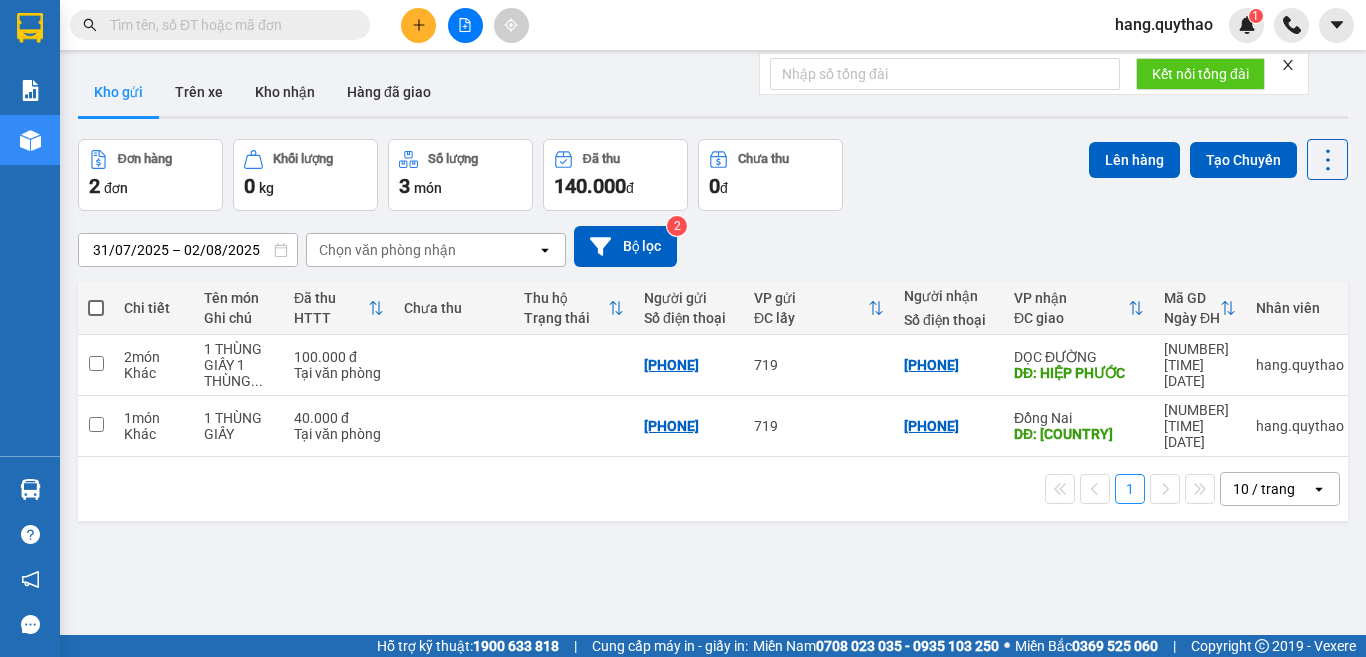 click 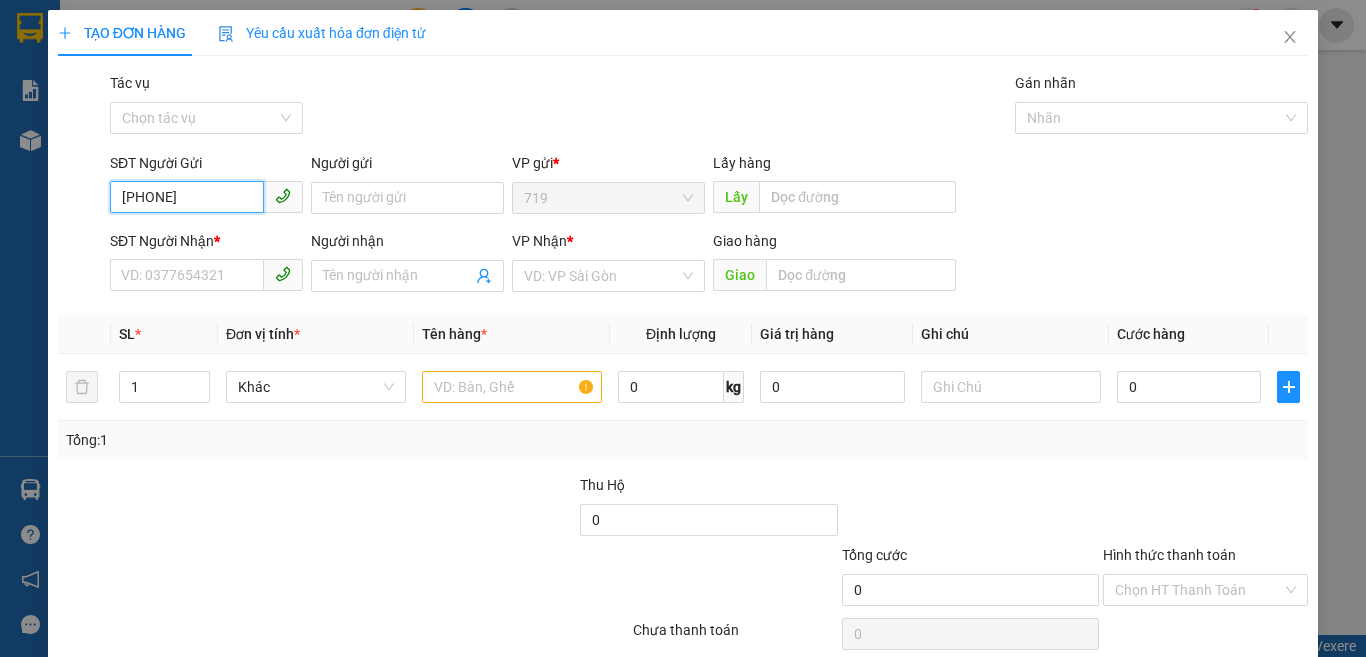 type on "[PHONE]" 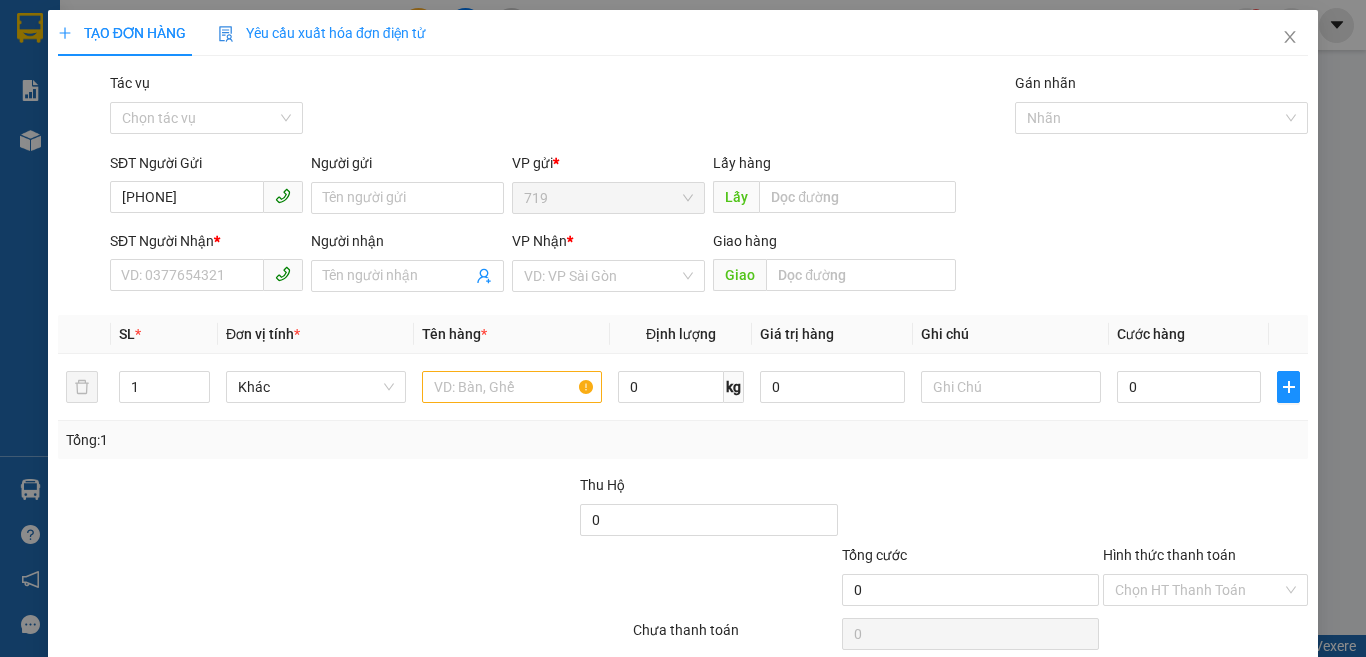 click on "SĐT Người Nhận  * VD: 0377654321" at bounding box center [206, 265] 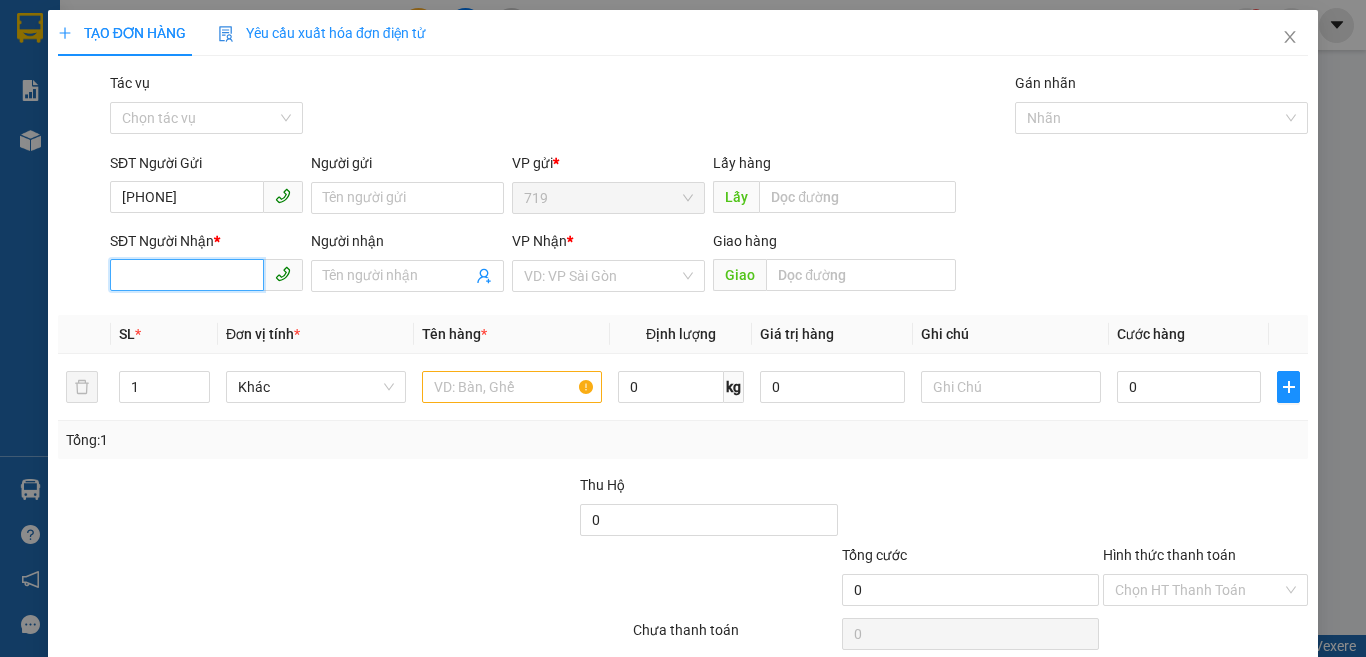 click on "SĐT Người Nhận  *" at bounding box center (187, 275) 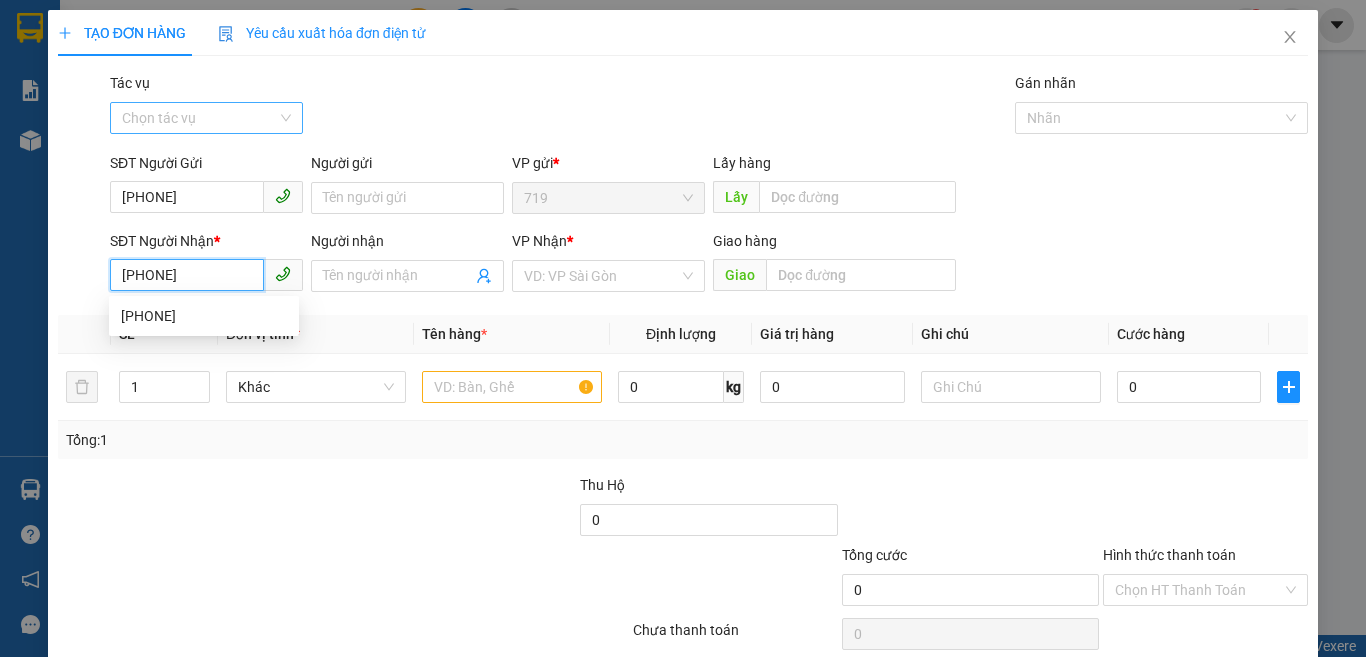 type on "[PHONE]" 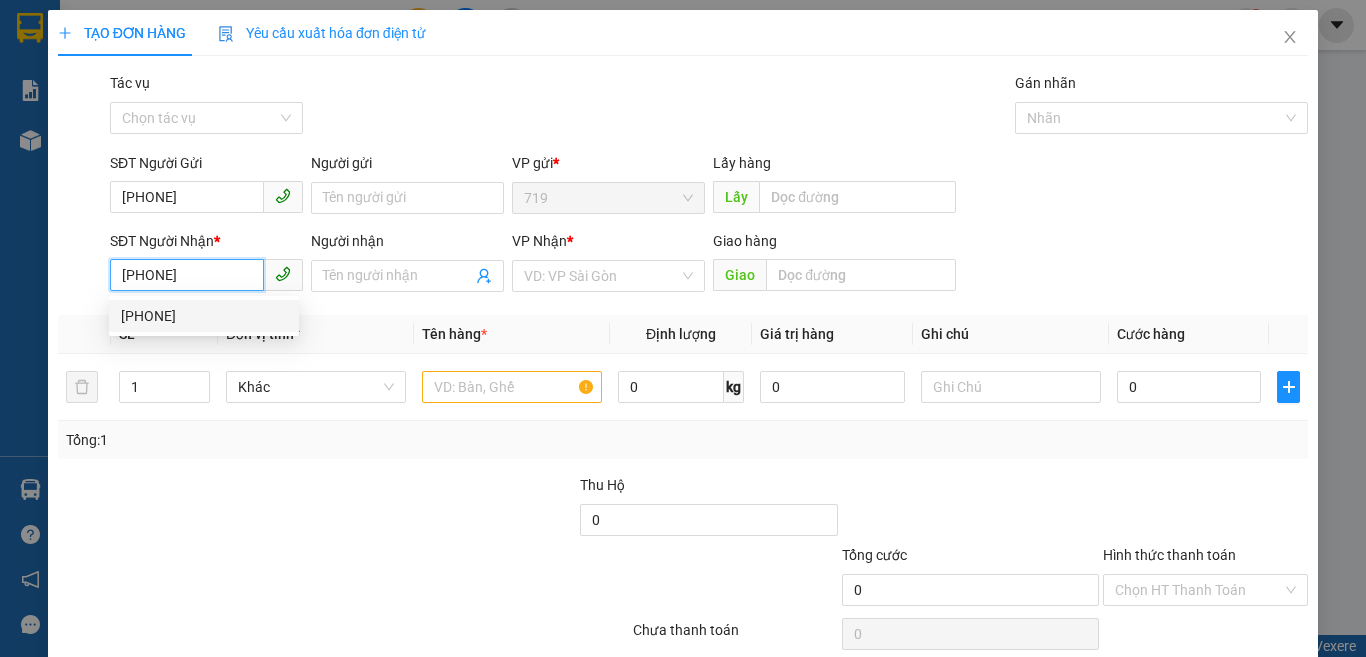 click on "[PHONE]" at bounding box center (204, 316) 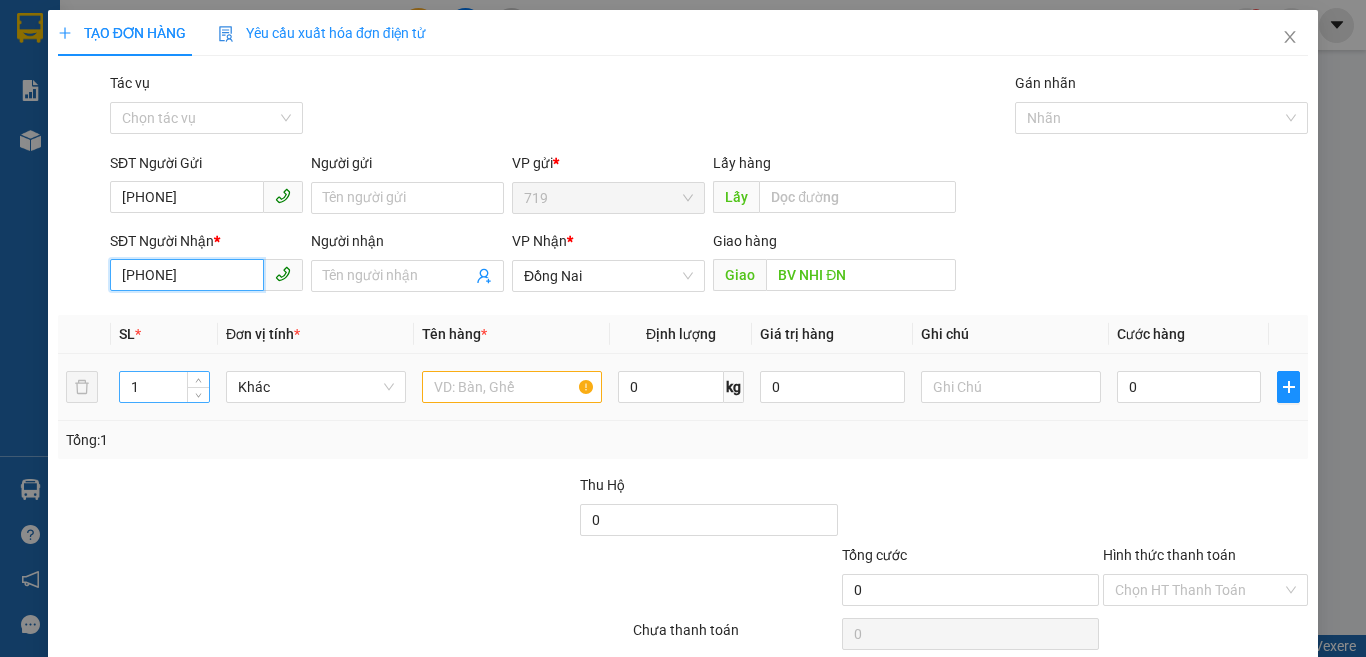 type on "[PHONE]" 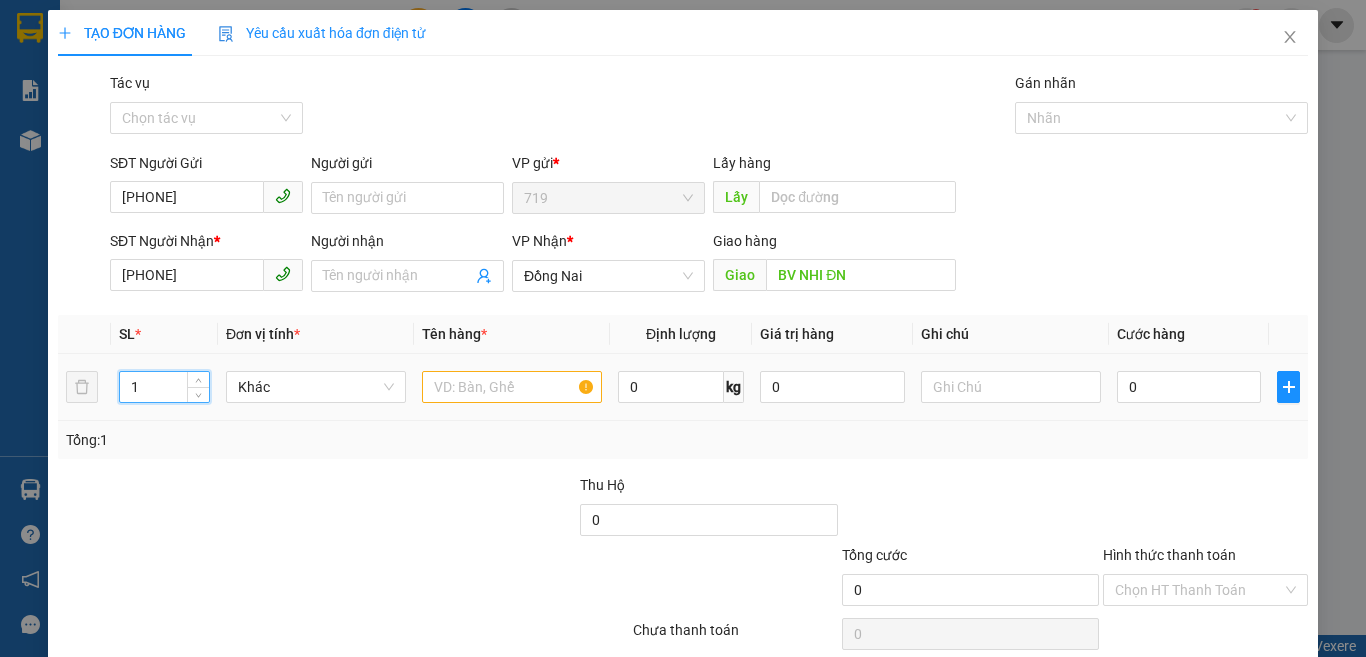 click on "1" at bounding box center (164, 387) 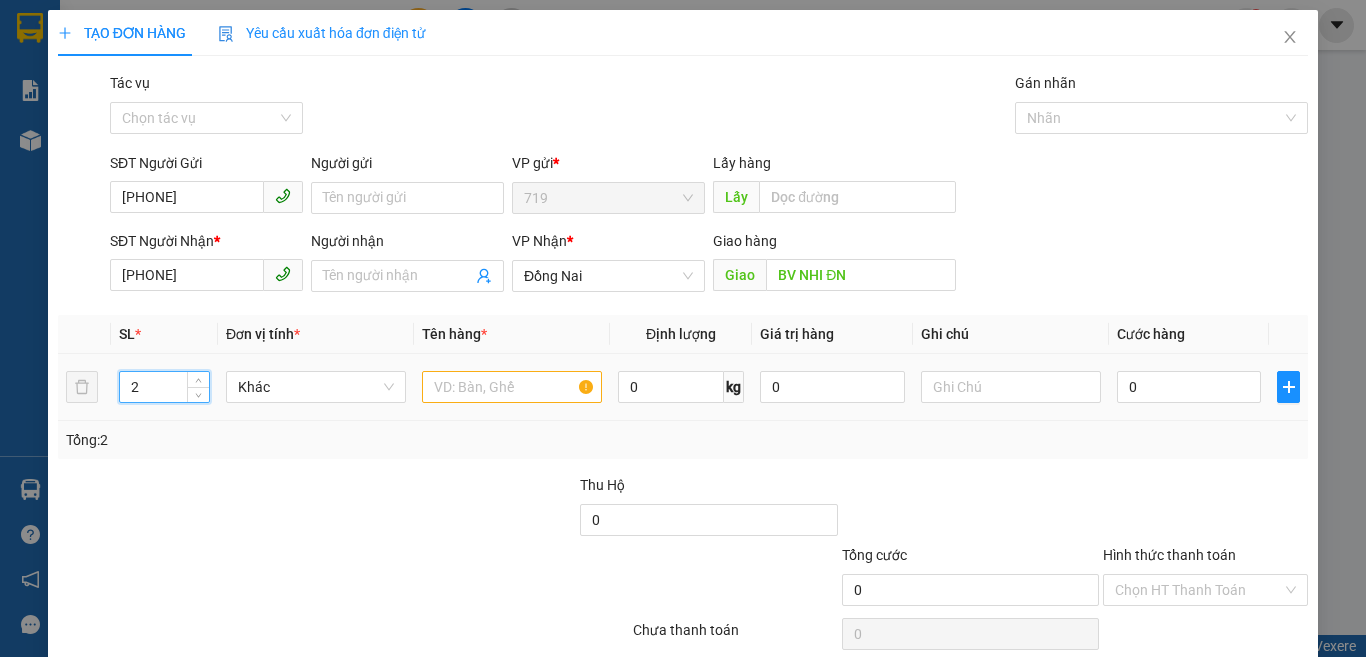type on "2" 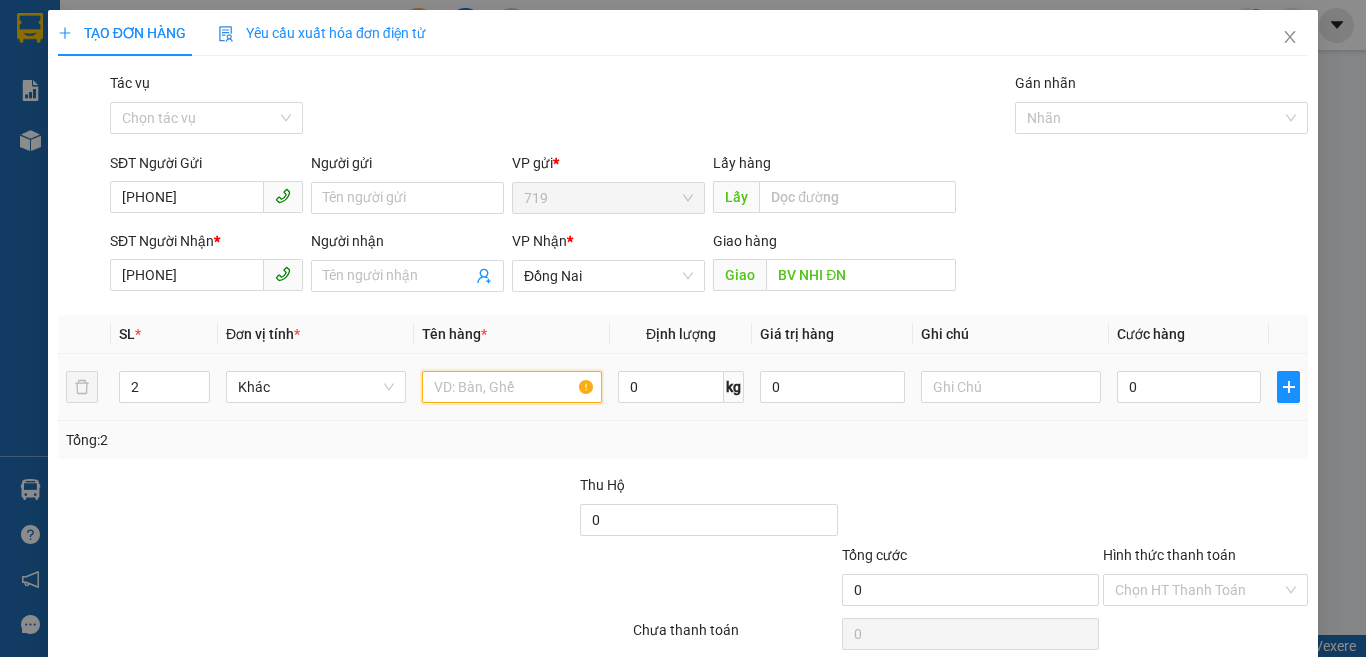 click at bounding box center [512, 387] 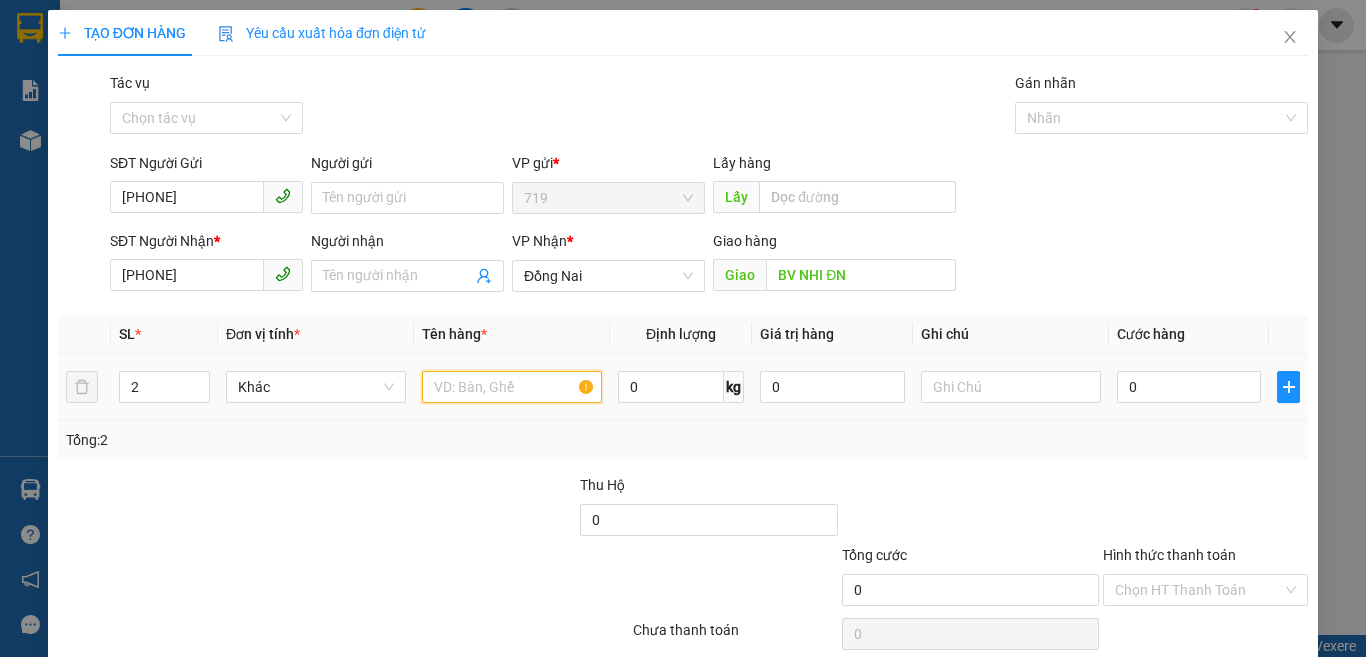 type on "2" 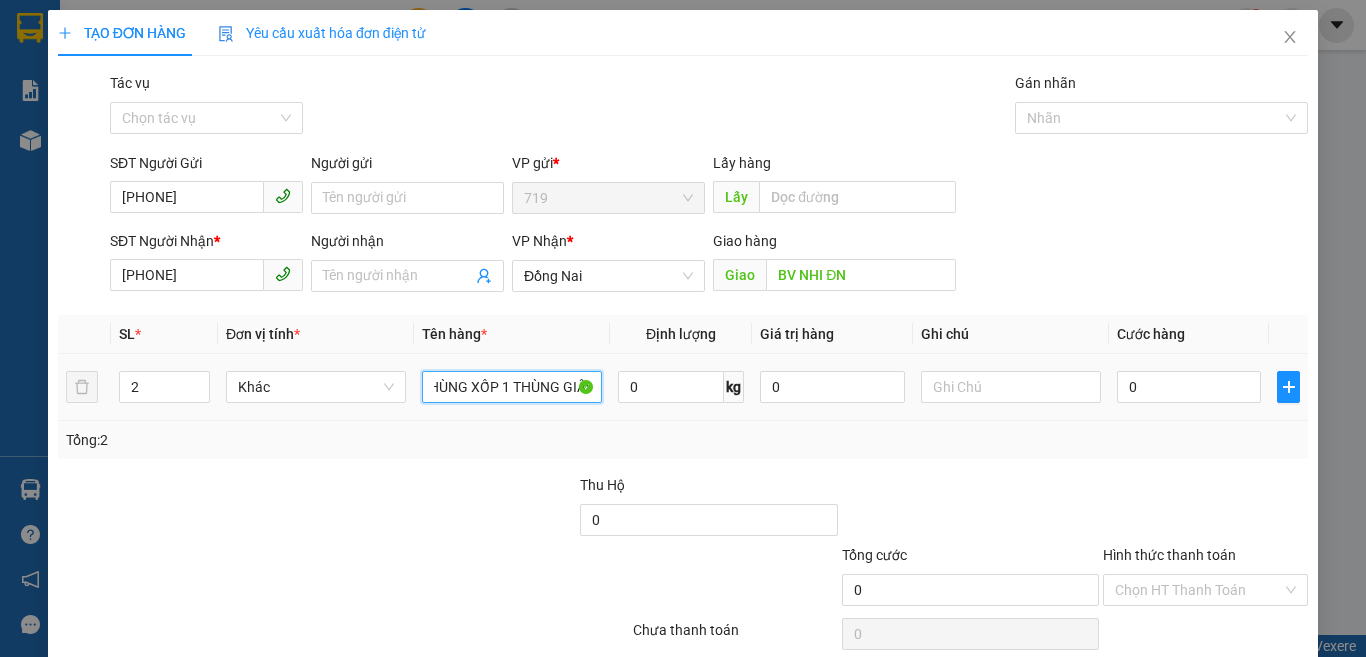 scroll, scrollTop: 0, scrollLeft: 36, axis: horizontal 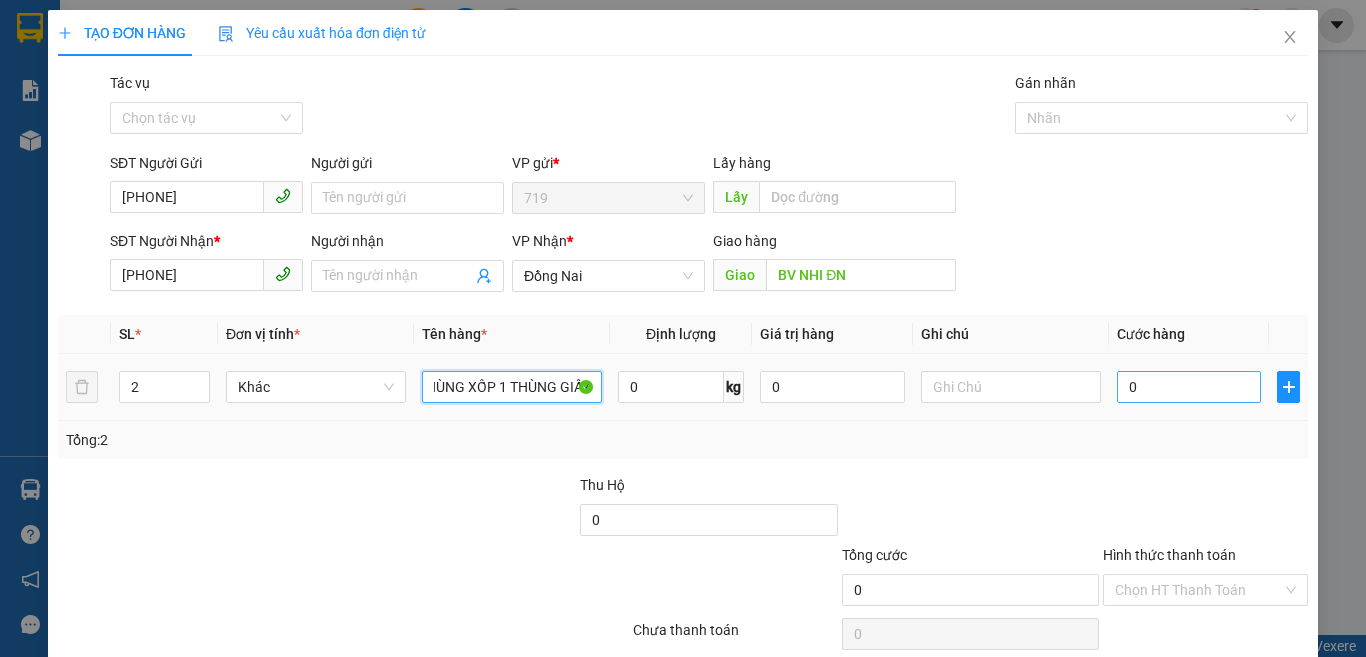 type on "1 THÙNG XỐP 1 THÙNG GIẤY" 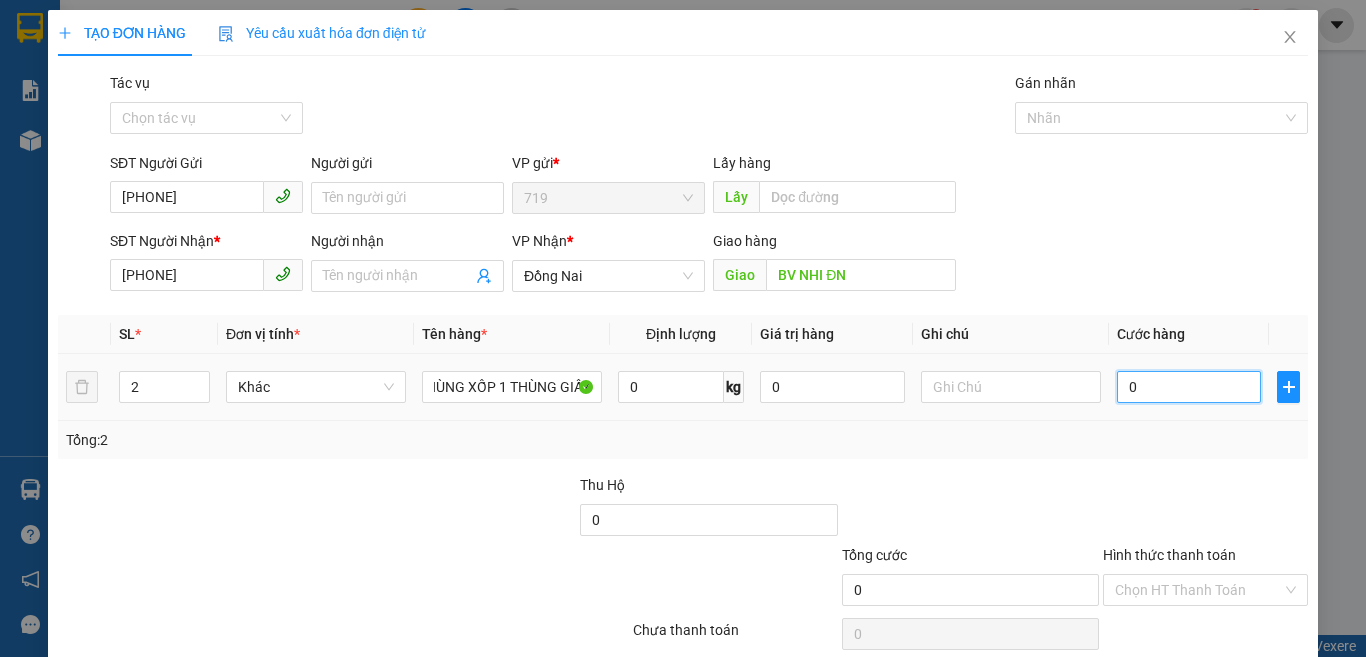 scroll, scrollTop: 0, scrollLeft: 0, axis: both 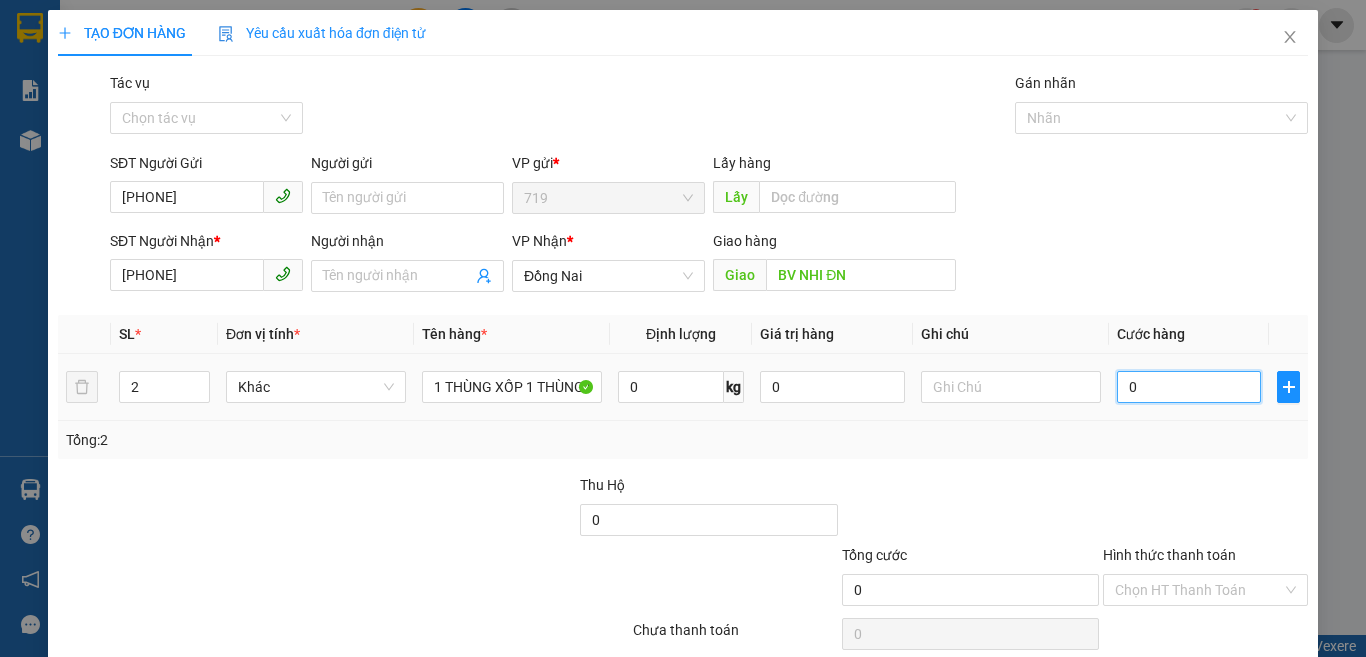 click on "0" at bounding box center (1189, 387) 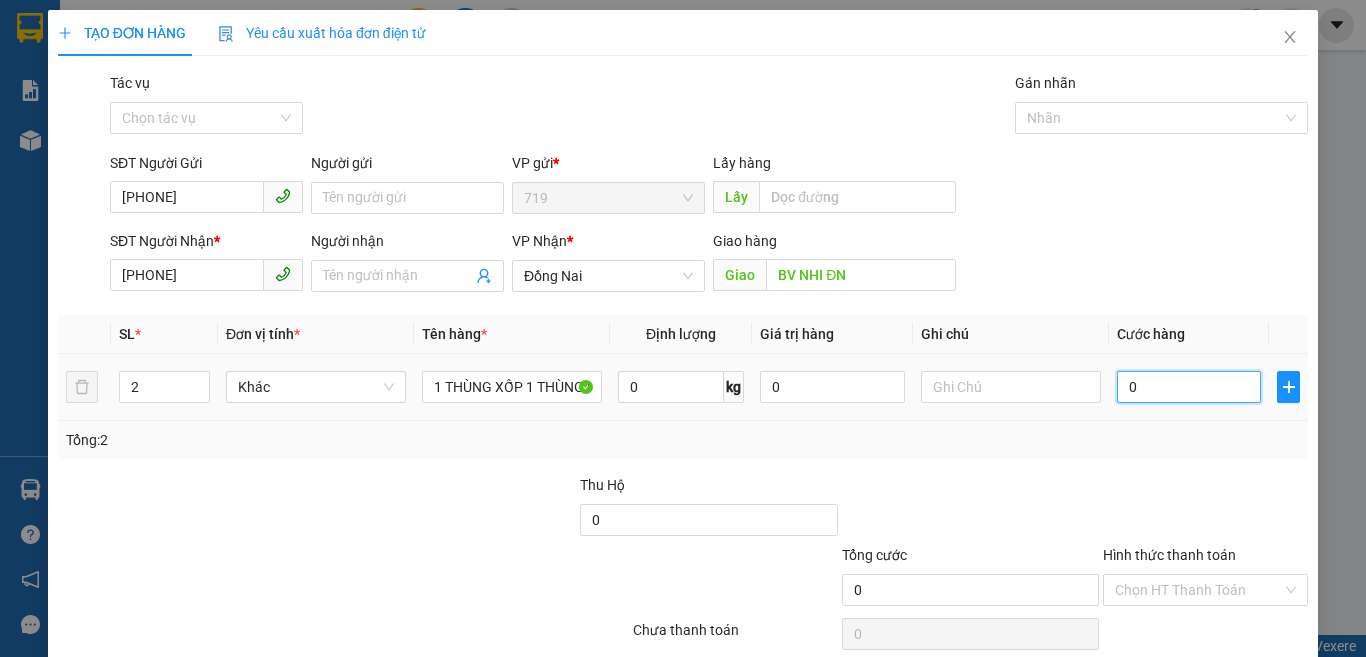 type on "1" 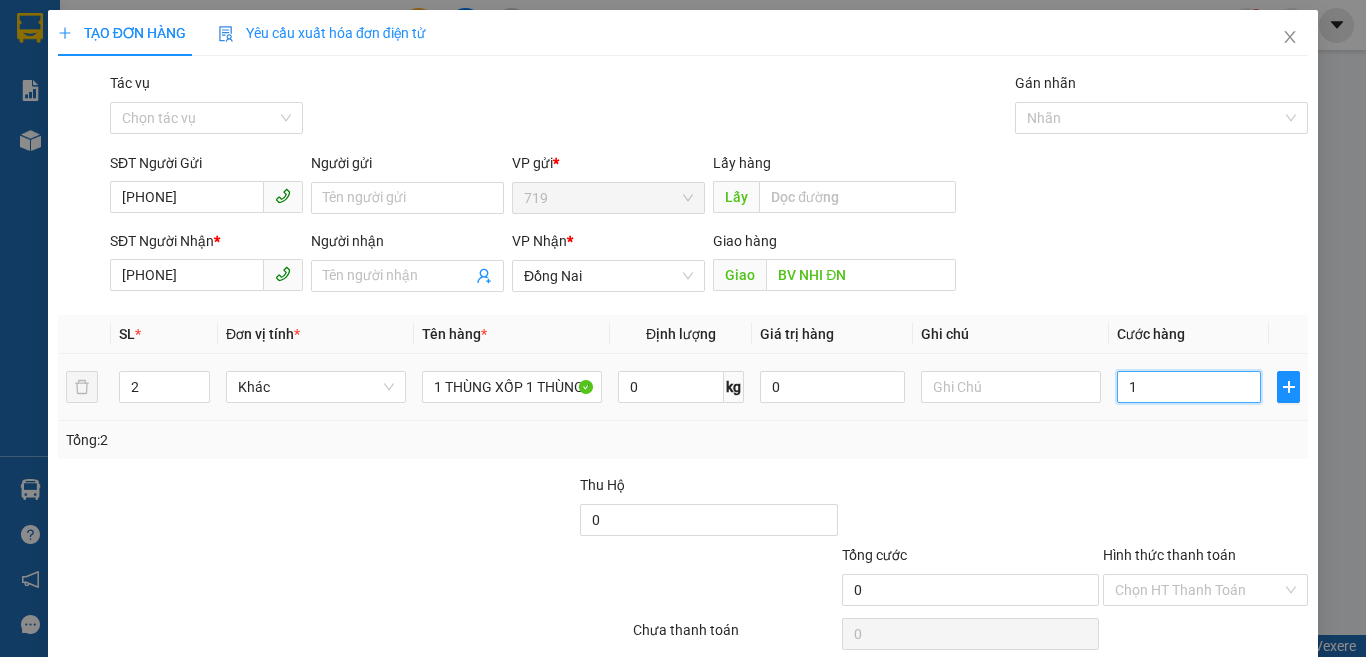 type on "1" 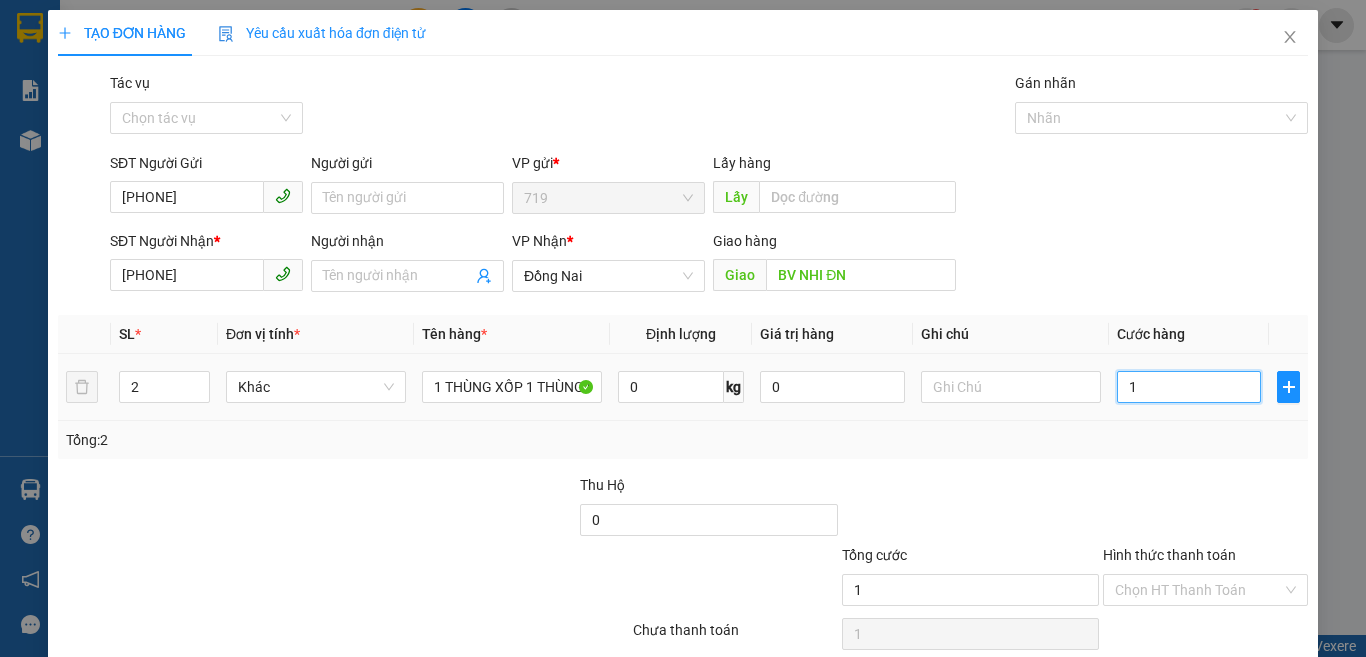 type on "10" 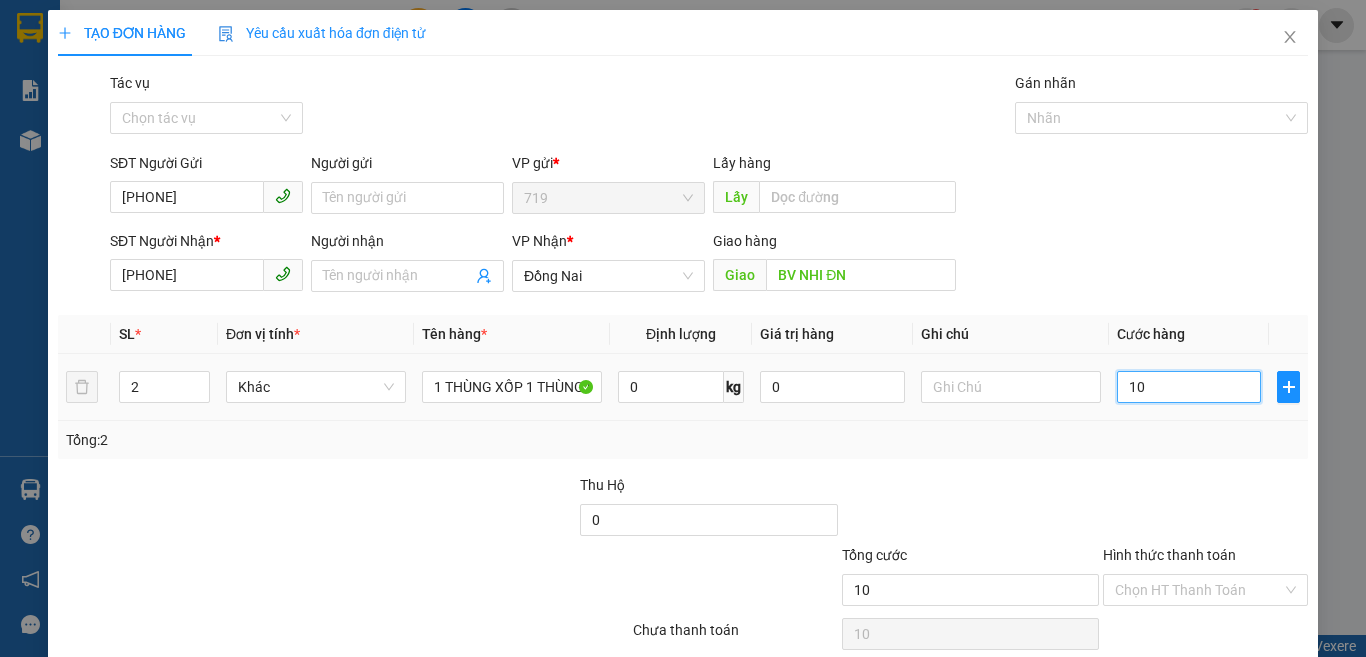 type on "100" 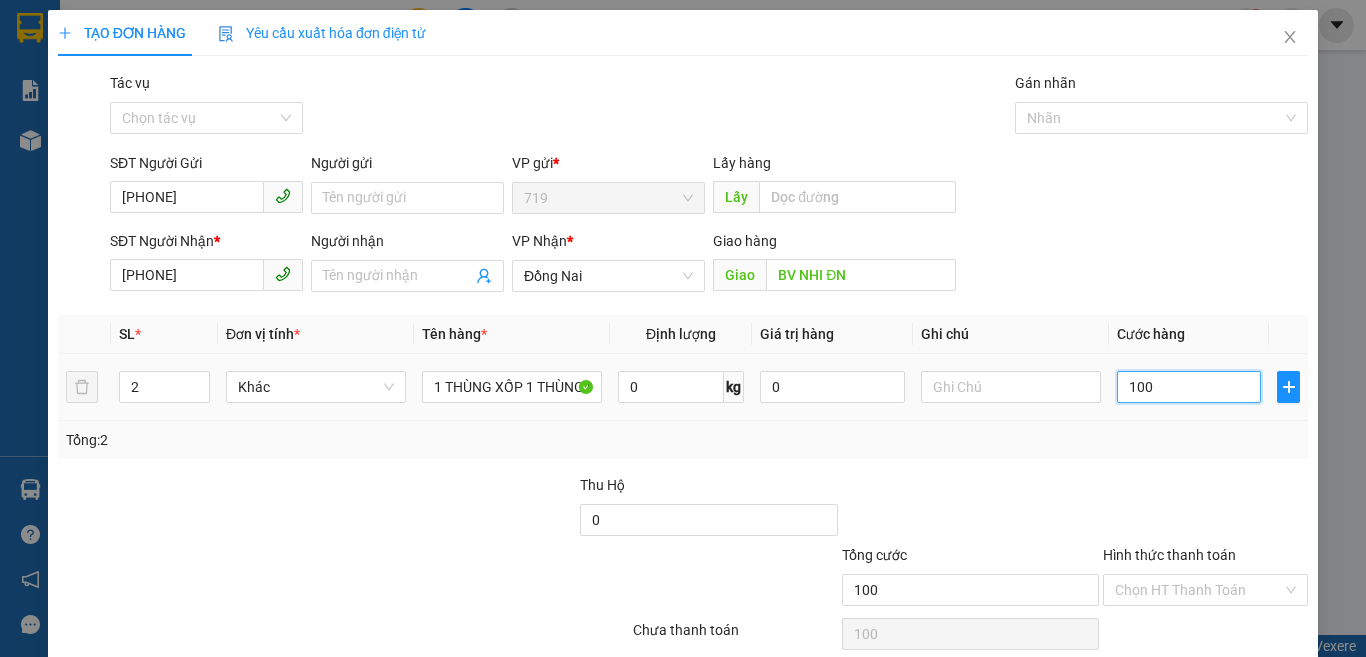 type on "1.000" 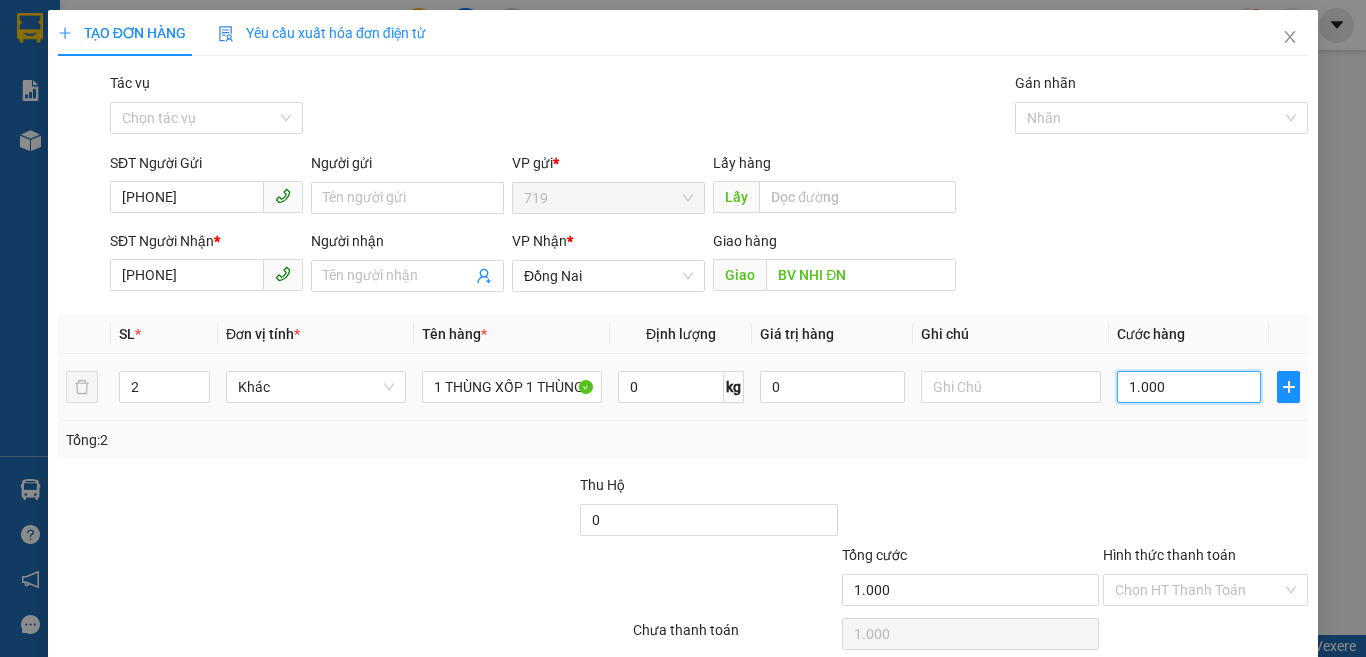 type on "10.000" 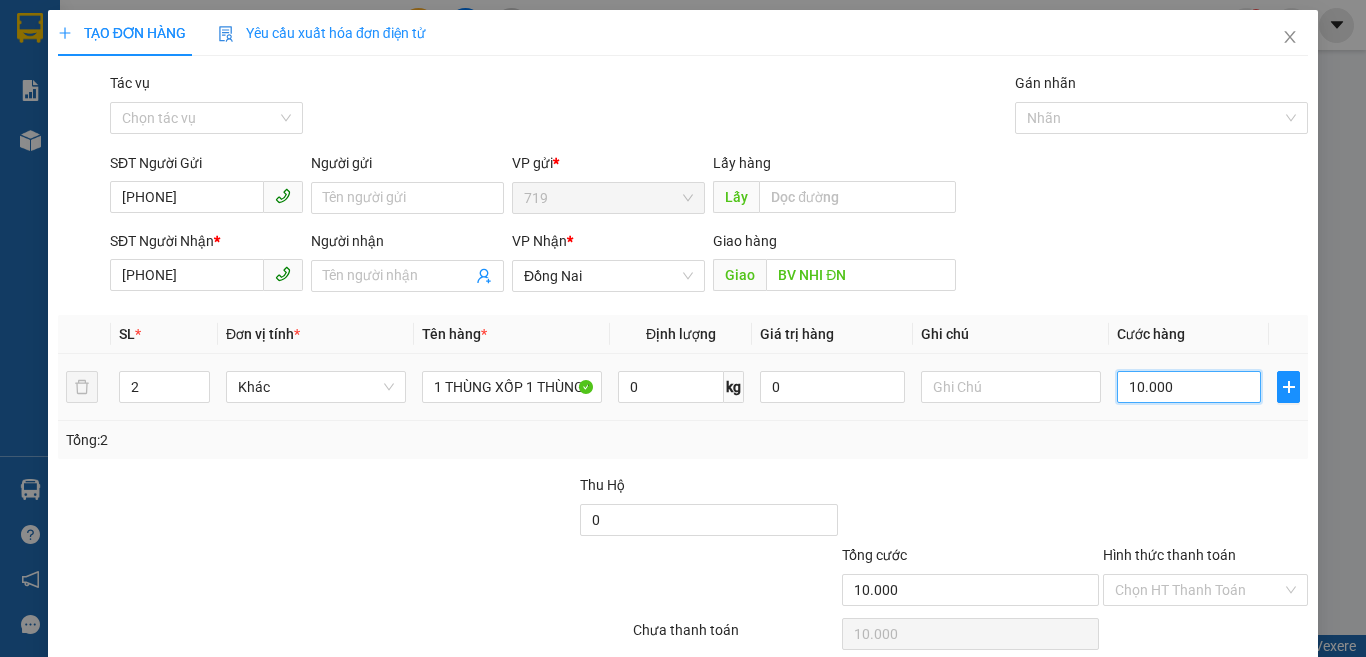 type on "100.000" 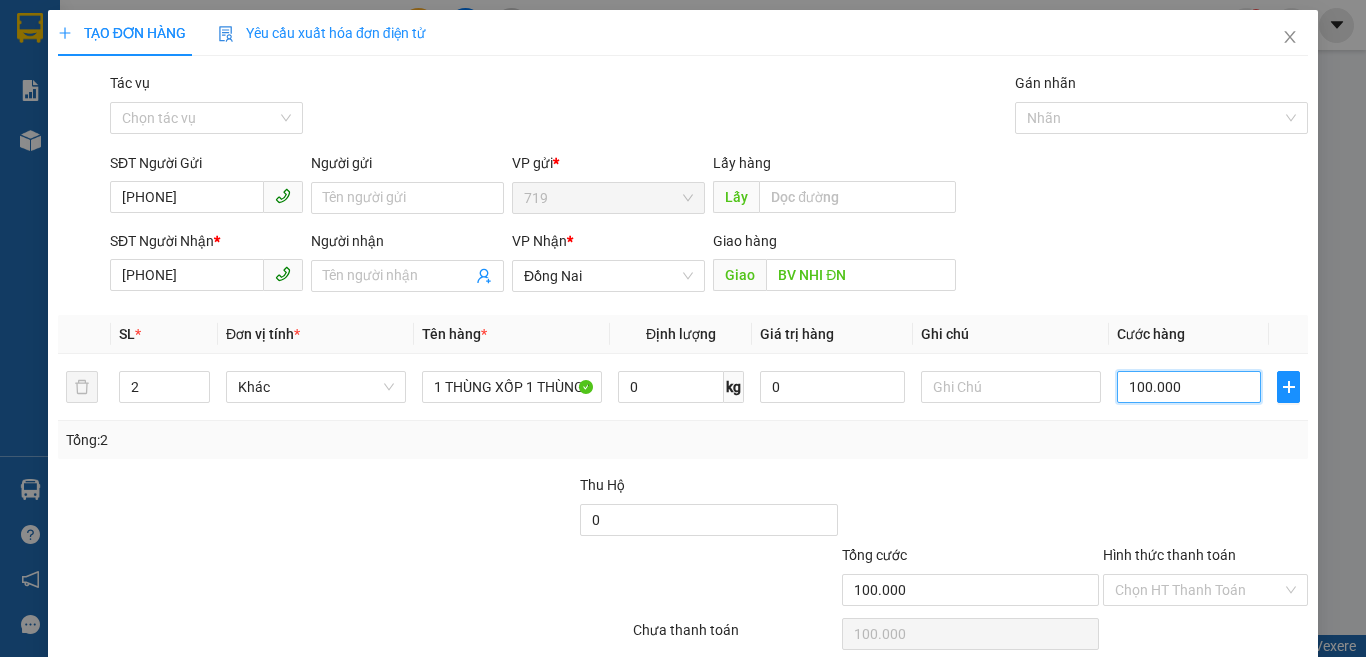 scroll, scrollTop: 83, scrollLeft: 0, axis: vertical 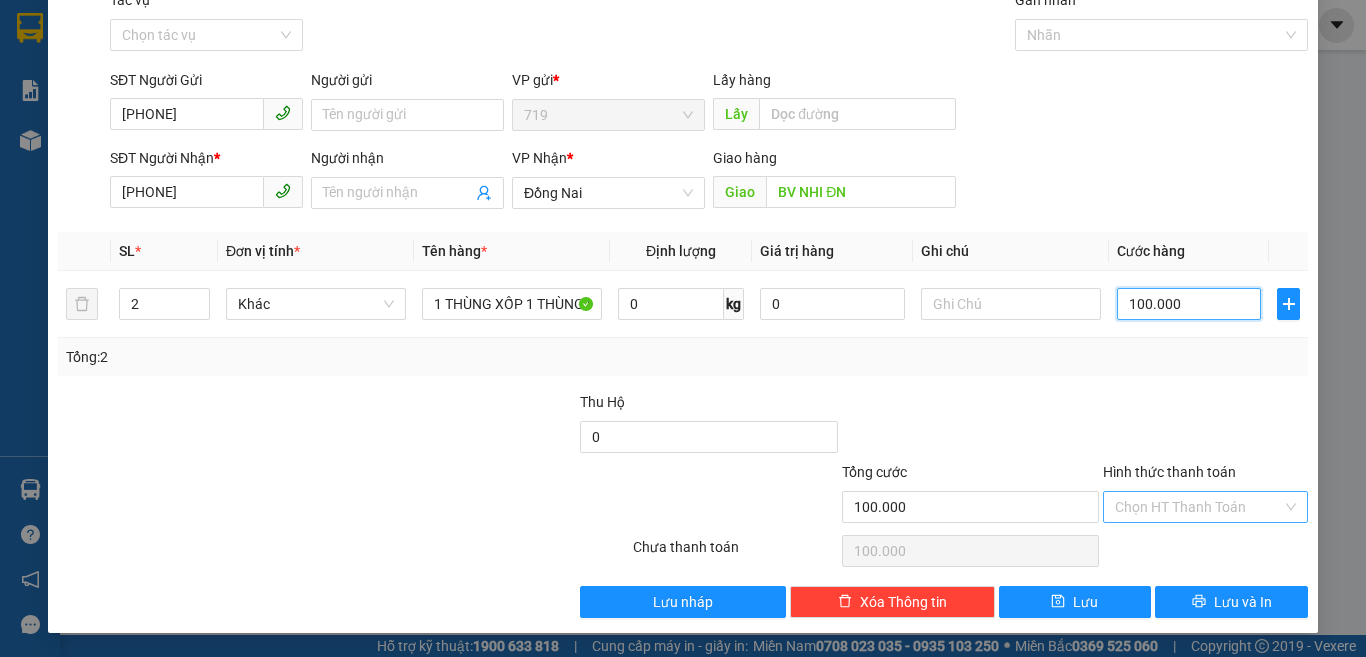 type on "100.000" 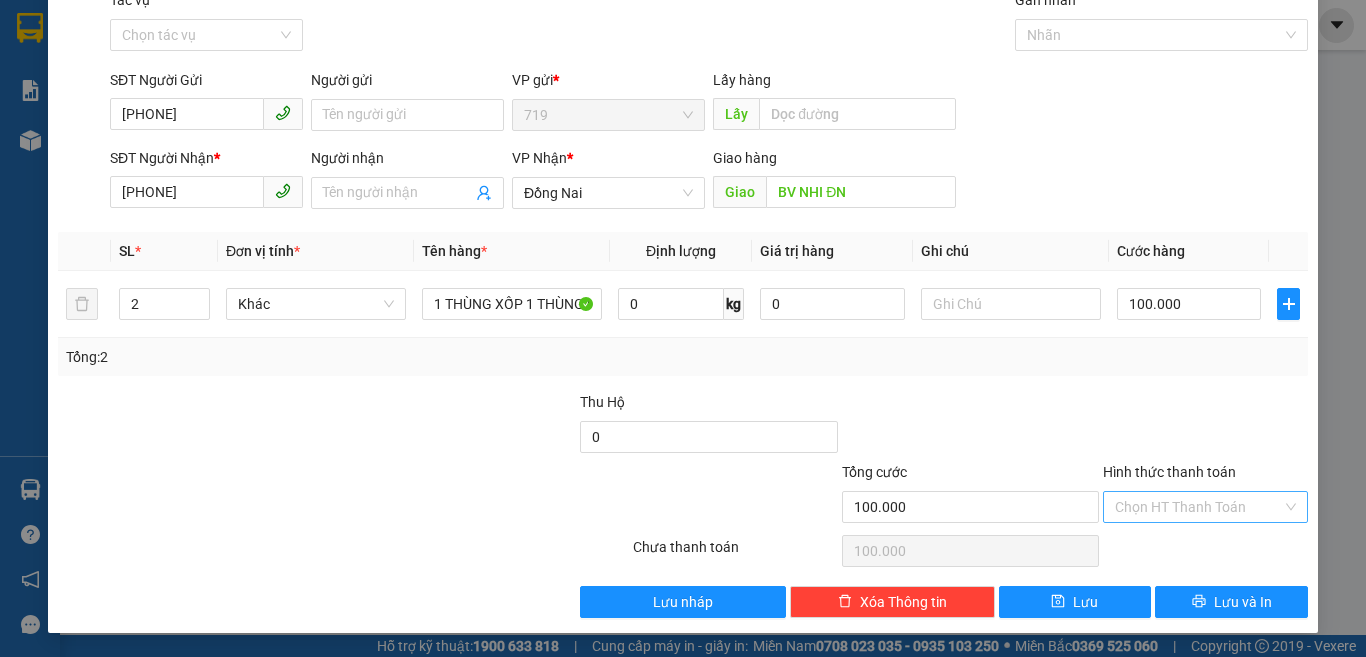 click on "Hình thức thanh toán" at bounding box center [1198, 507] 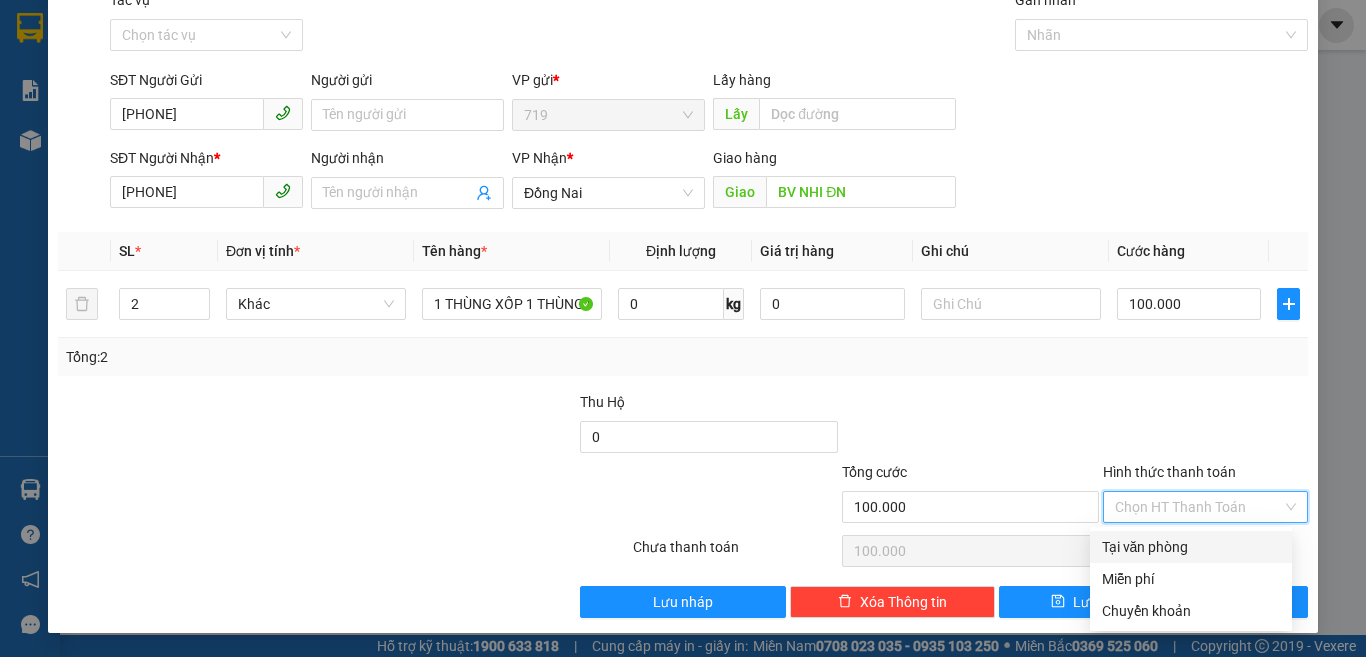 click on "Tại văn phòng" at bounding box center [1191, 547] 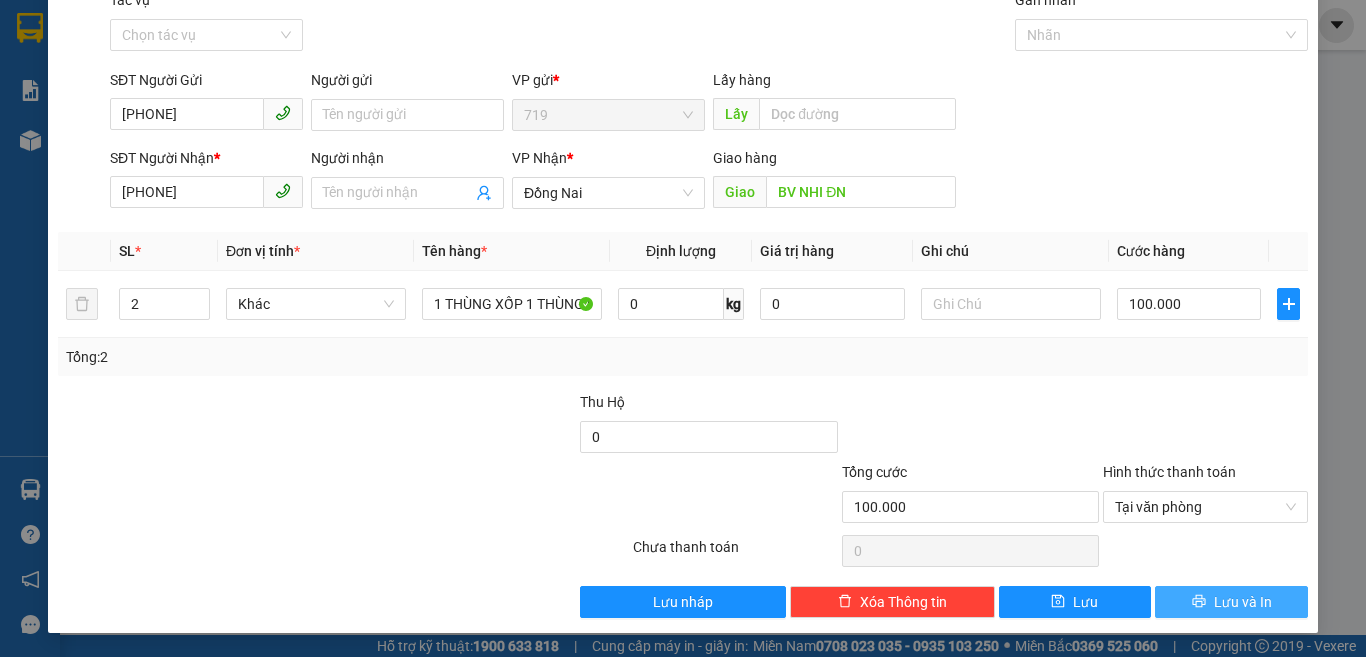 click on "Lưu và In" at bounding box center [1243, 602] 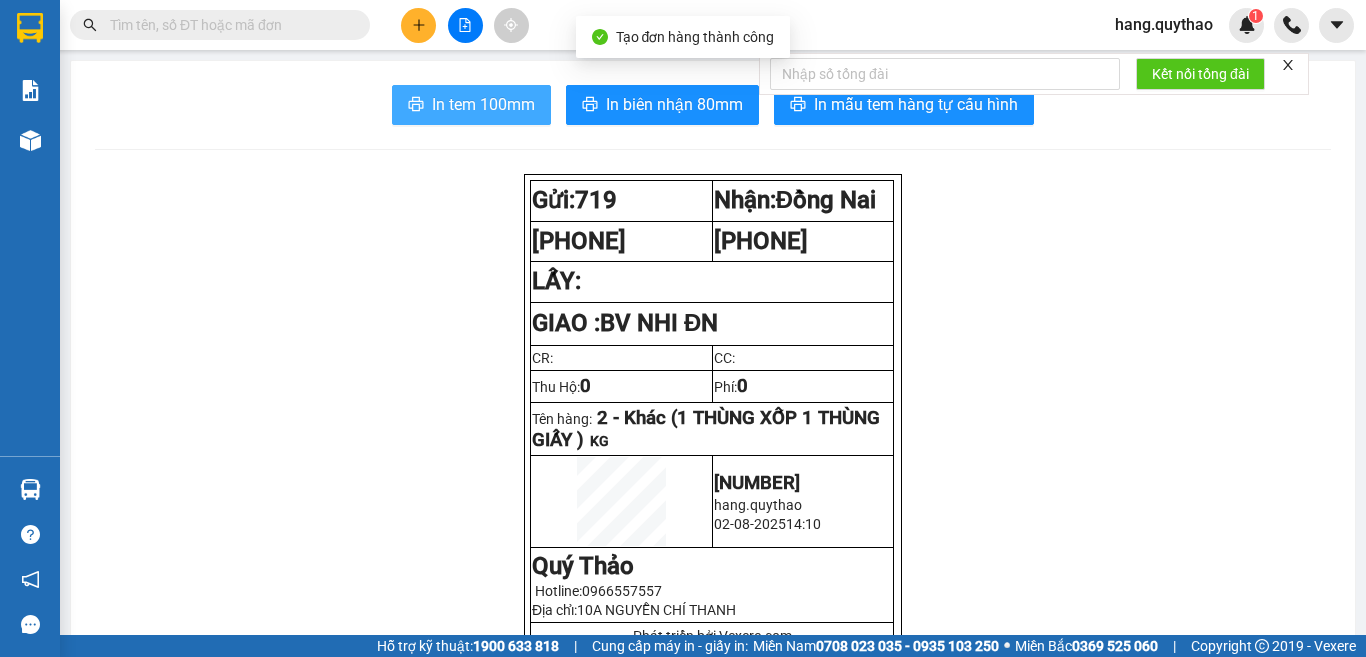 click on "In tem 100mm" at bounding box center (483, 104) 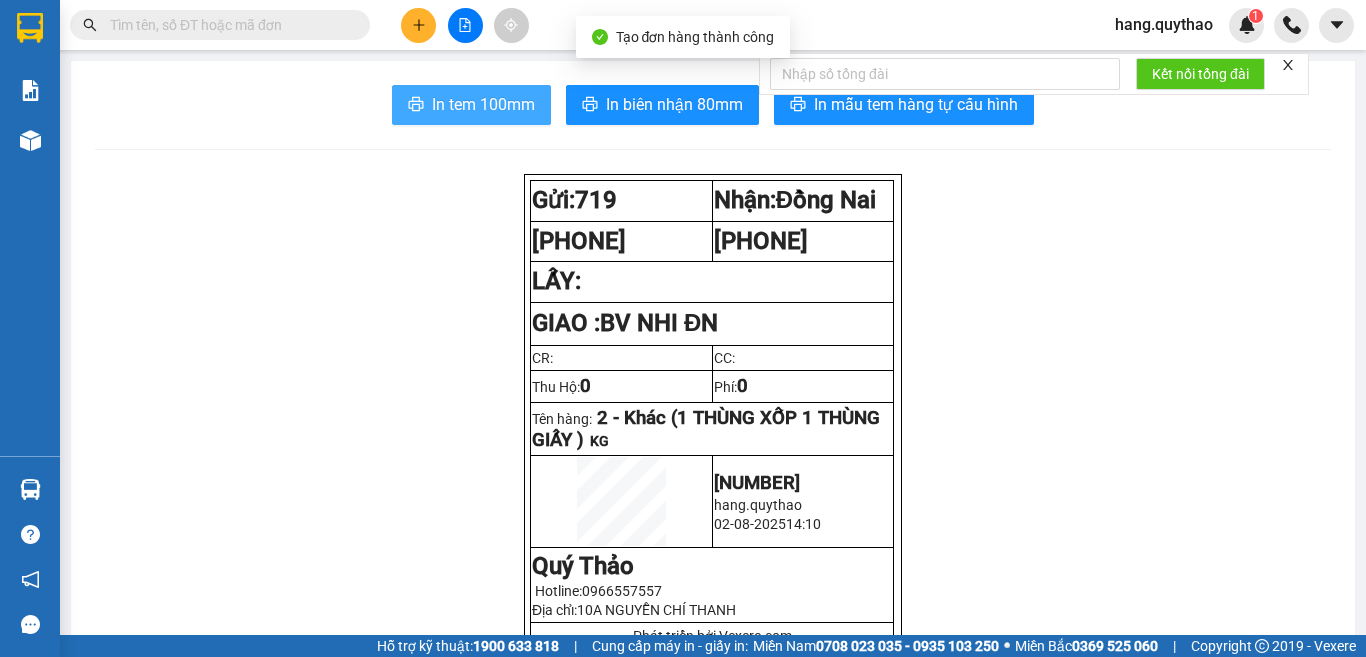 scroll, scrollTop: 0, scrollLeft: 0, axis: both 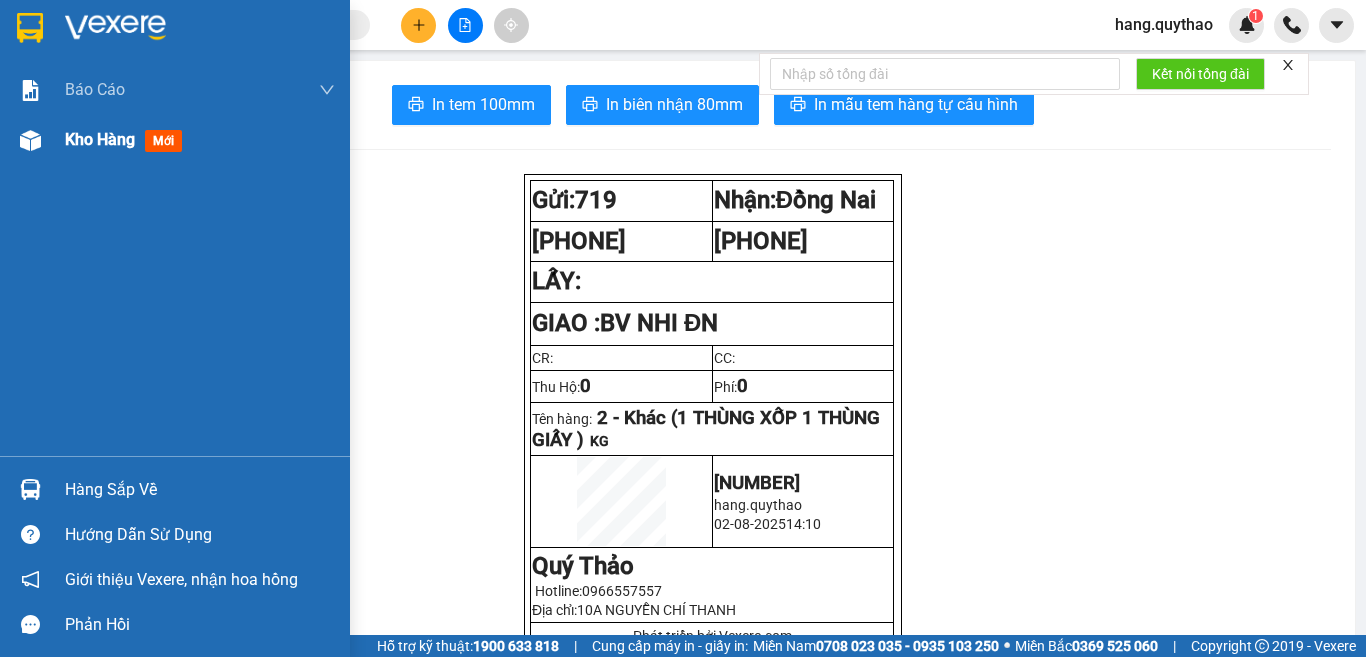 drag, startPoint x: 128, startPoint y: 120, endPoint x: 134, endPoint y: 131, distance: 12.529964 